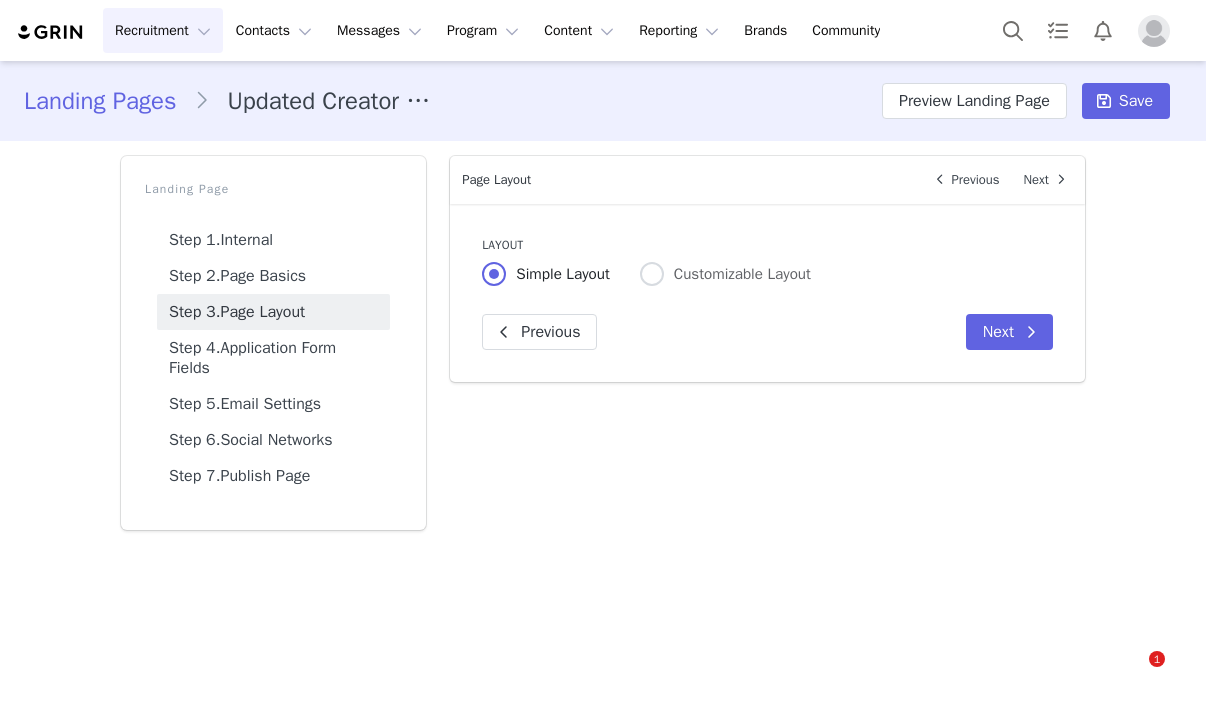 scroll, scrollTop: 0, scrollLeft: 0, axis: both 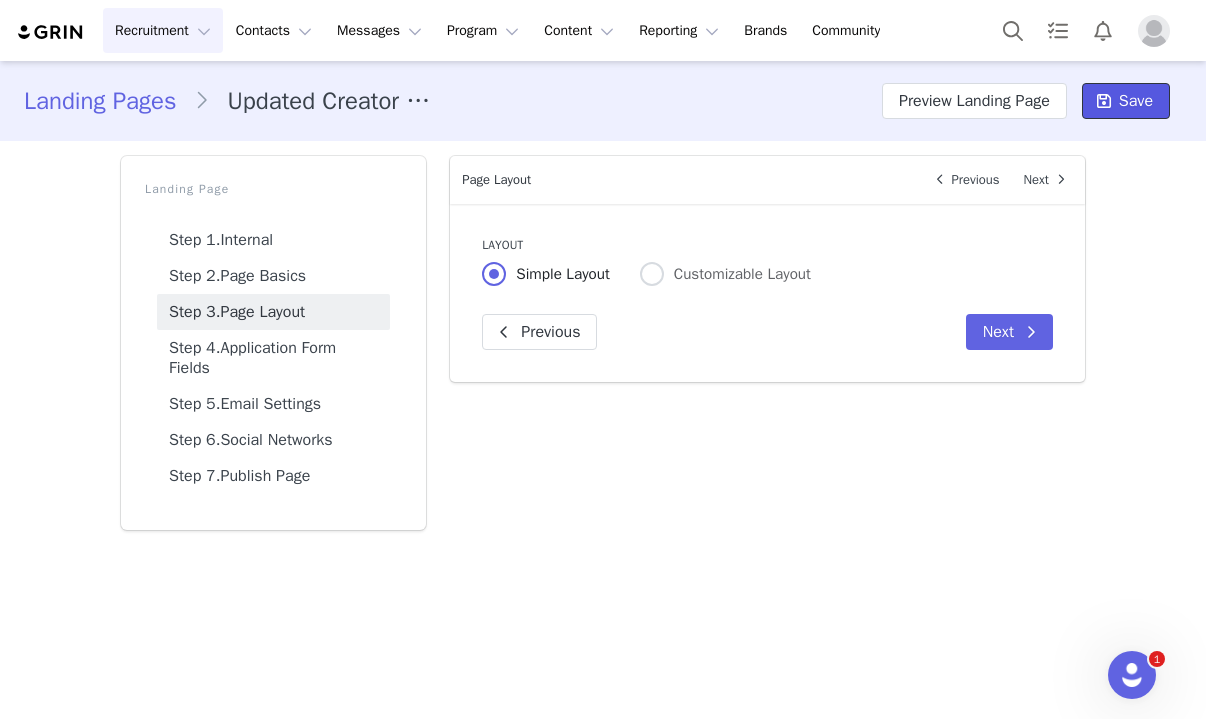 click on "Save" at bounding box center (1136, 101) 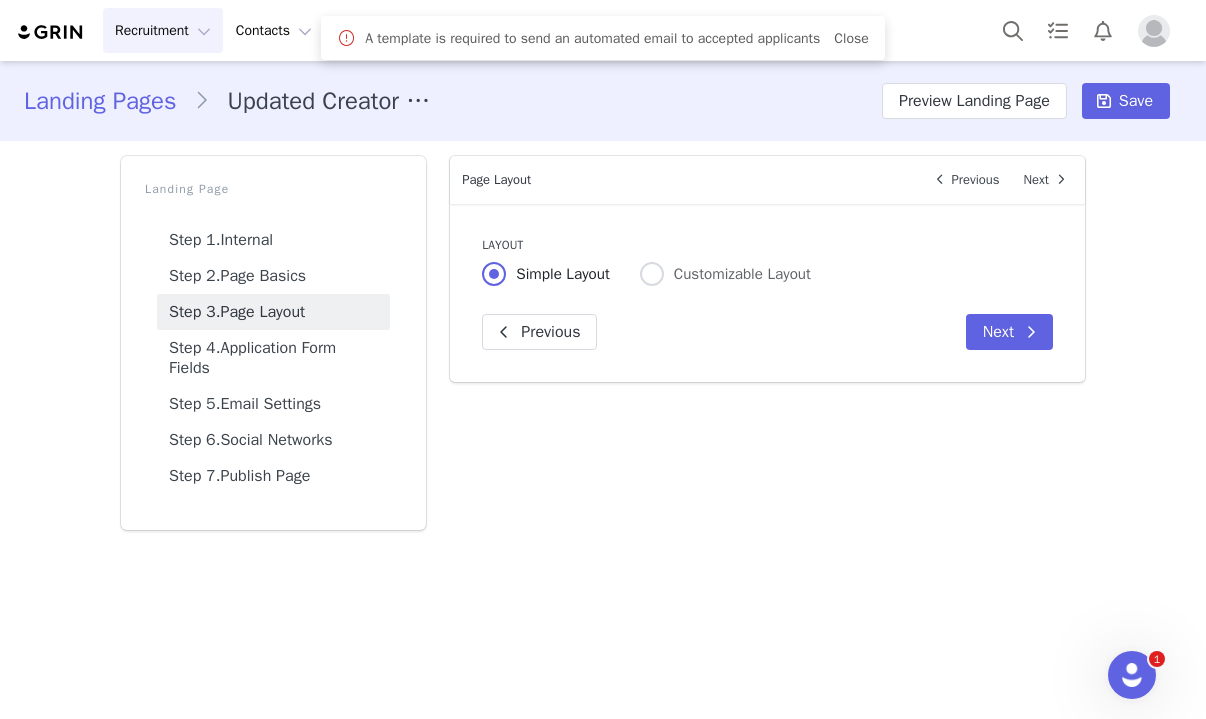 click on "Internal  Next   Brand  Select Brand  IPSY  Select the brand this page is for  Owner  No Owner  [PERSON_NAME]   Finance Team   [PERSON_NAME]   IPSY Creator Team   [PERSON_NAME]   [PERSON_NAME]   [PERSON_NAME]   [PERSON_NAME]   [PERSON_NAME]   [PERSON_NAME]   [PERSON_NAME]   Assign an owner to manage the applicants brought in through this page   Internal Name  Updated Creator Application Give this page an internal name so you can keep track of it  Next  Page Basics  Previous   Next  Page URL Create New [URL][DOMAIN_NAME] ambassador URL Preview: [URL][DOMAIN_NAME] Copy  Page Headline  IPSY Ambassador Program Grab your creators' attention with your headline.  Page Description  System Font 12pt To open the popup, press Shift+Enter To open the popup, press Shift+Enter To open the popup, press Shift+Enter To open the popup, press Shift+Enter Provide information to compel your creators to sign-up!  Support Emails   First-Time Application Submitted Message  System Font 12pt System Font 12pt None" at bounding box center (767, 343) 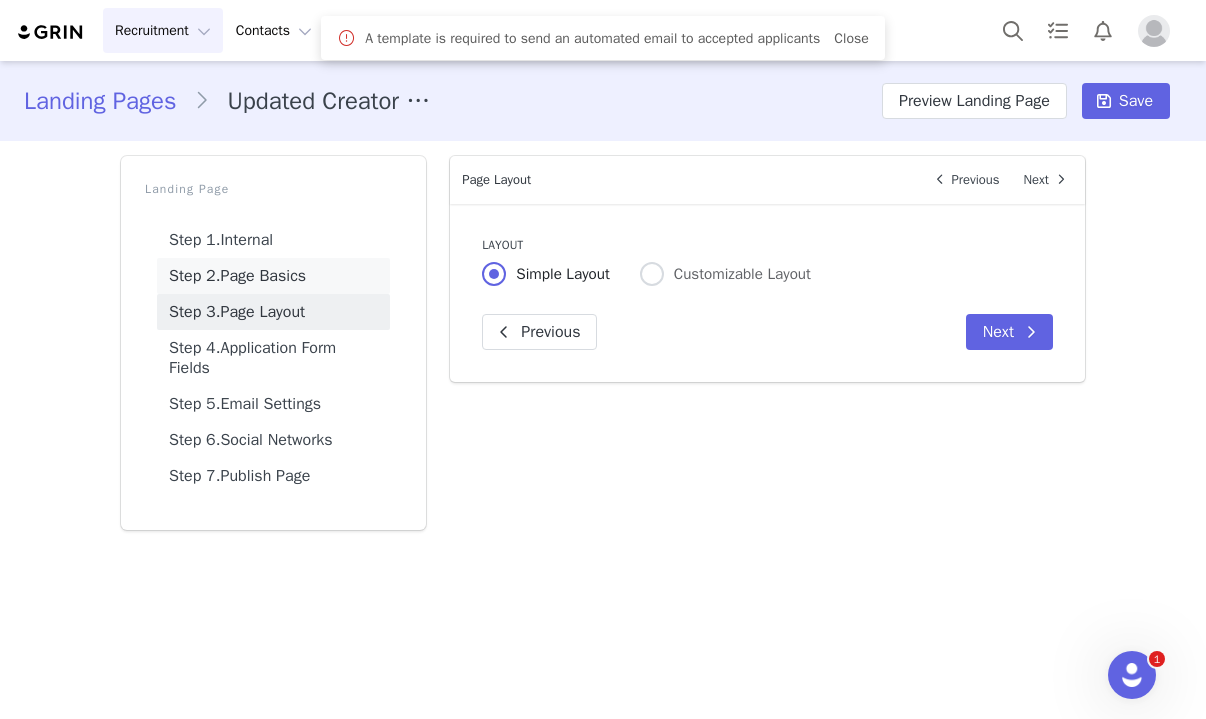 click on "Step 2.  Page Basics" at bounding box center (273, 276) 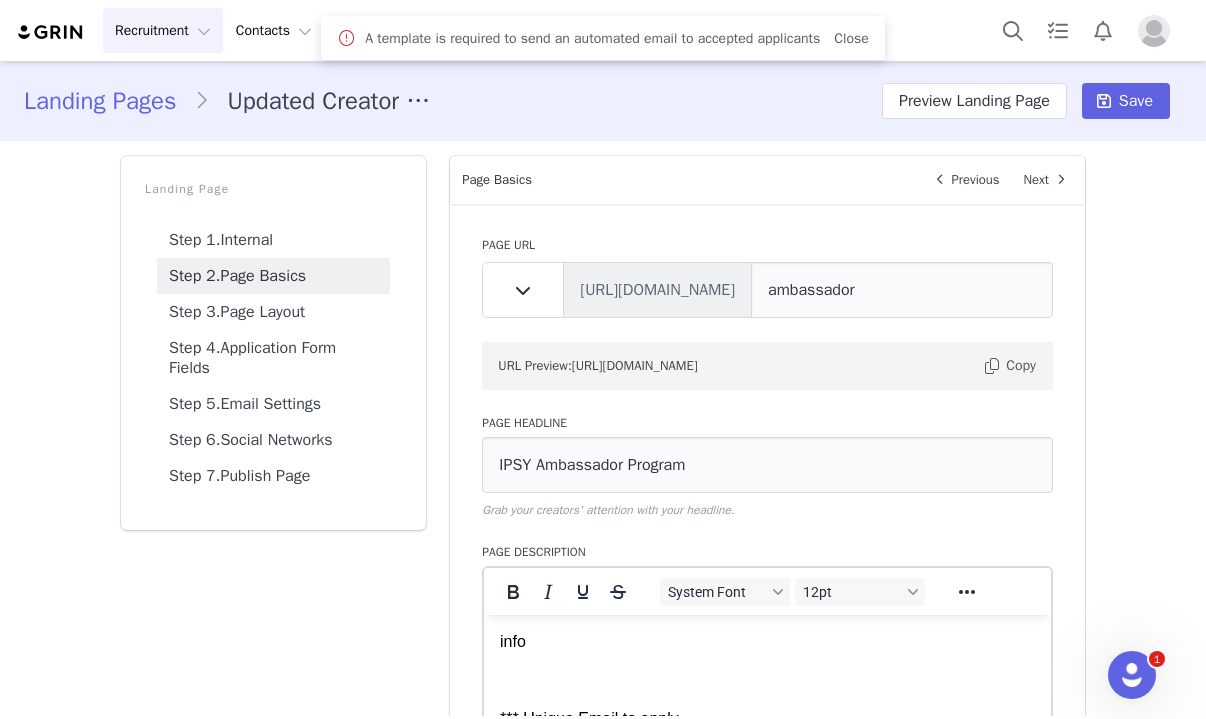 click on "Landing Pages Updated Creator Application Preview Landing Page Save" at bounding box center (603, 101) 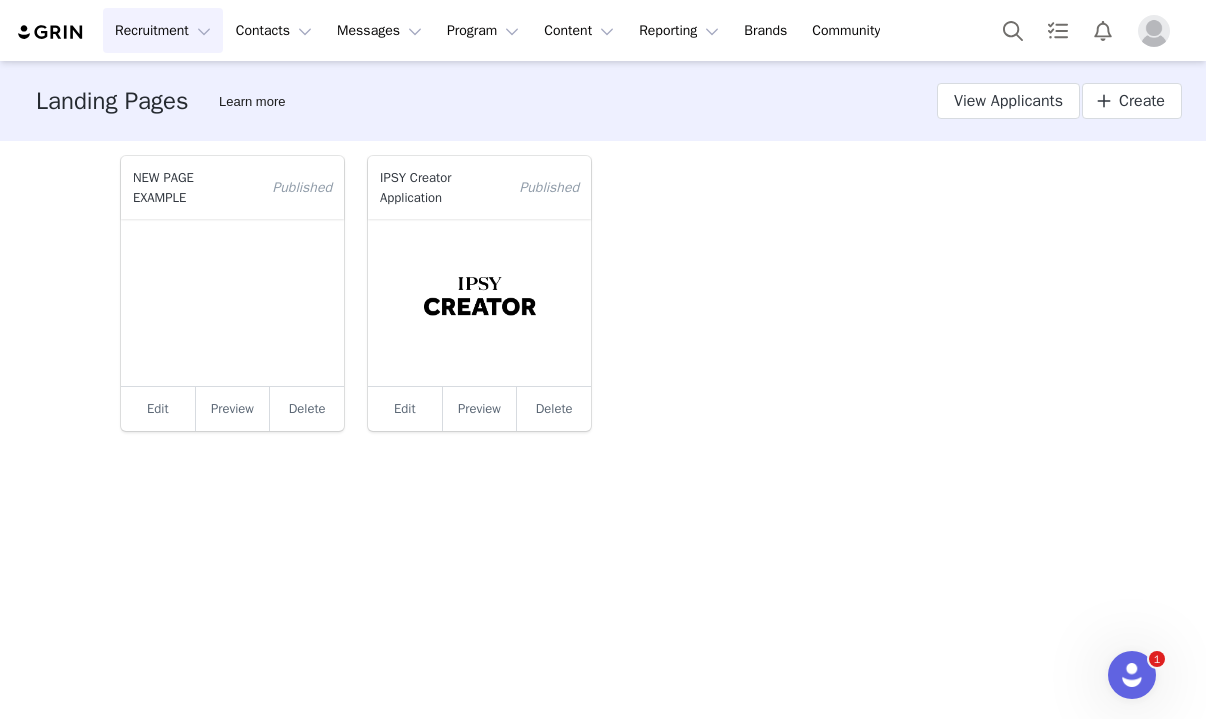 click at bounding box center (479, 302) 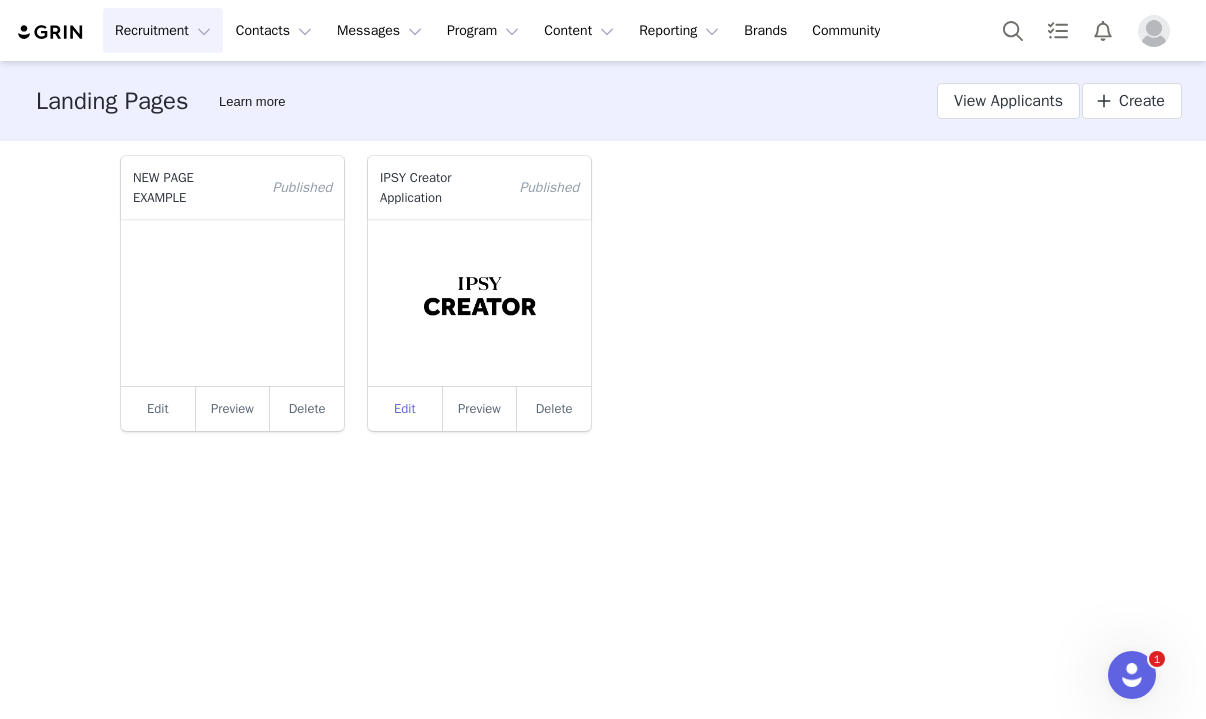 click on "Edit" at bounding box center [405, 409] 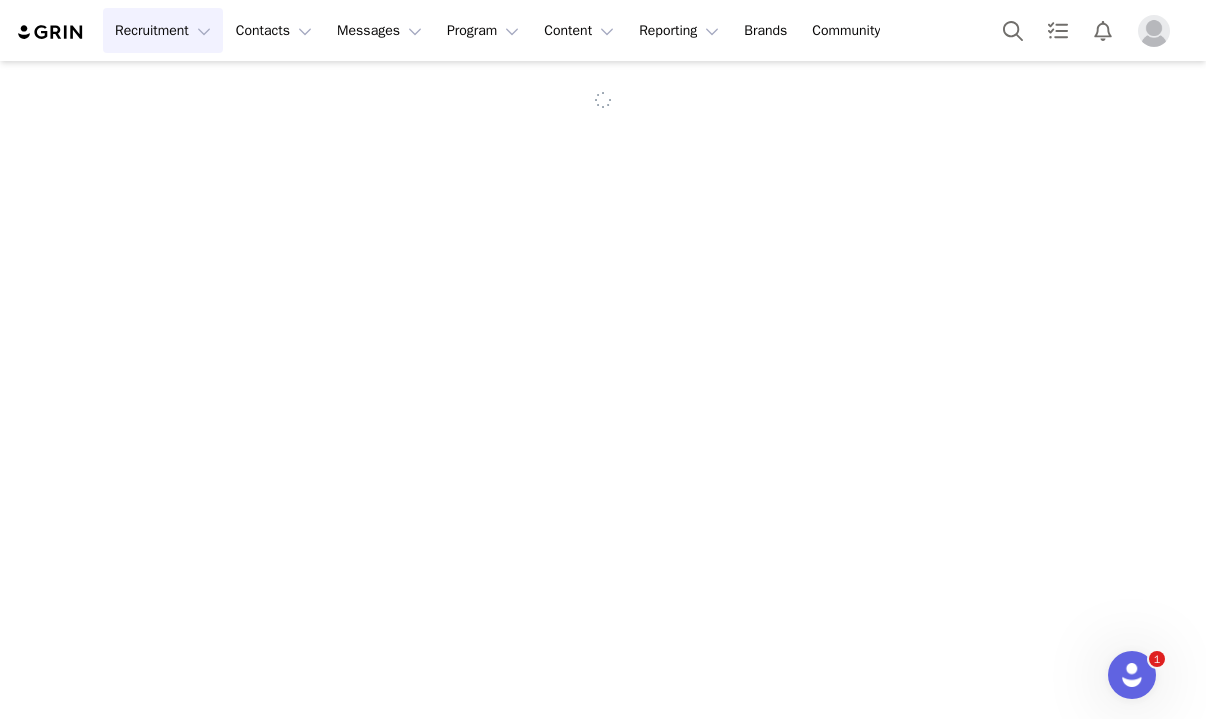 scroll, scrollTop: 0, scrollLeft: 0, axis: both 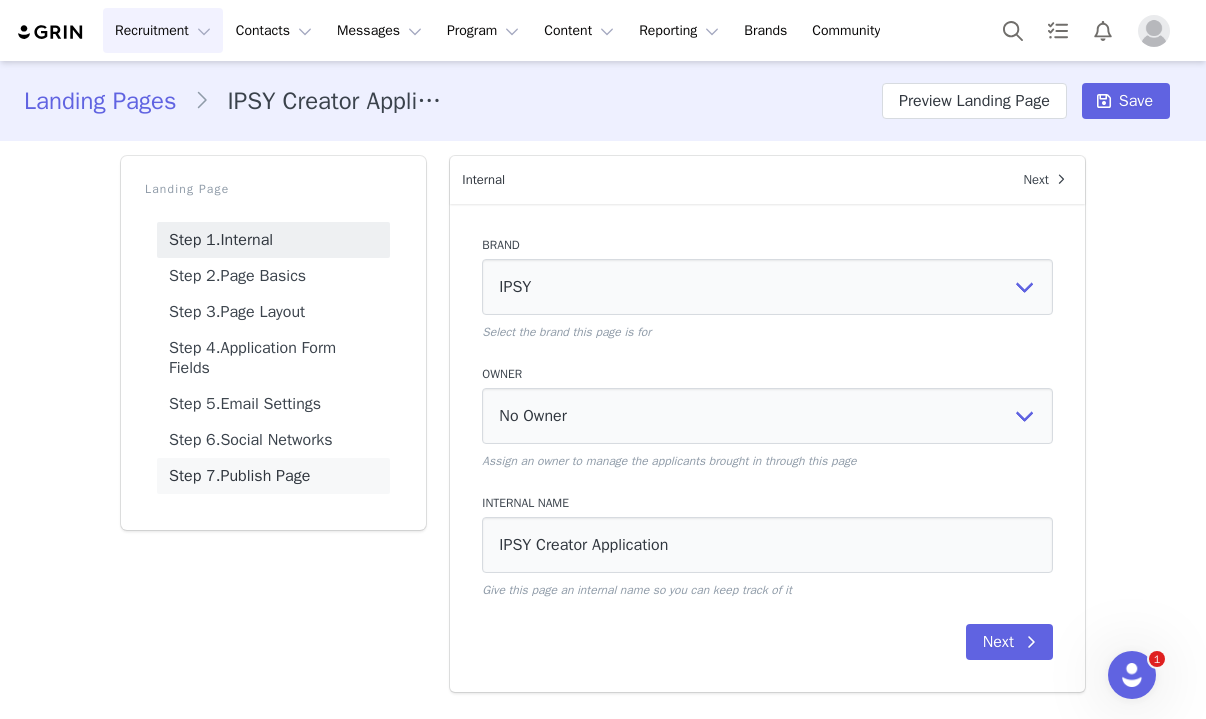 click on "Step 7.  Publish Page" at bounding box center [273, 476] 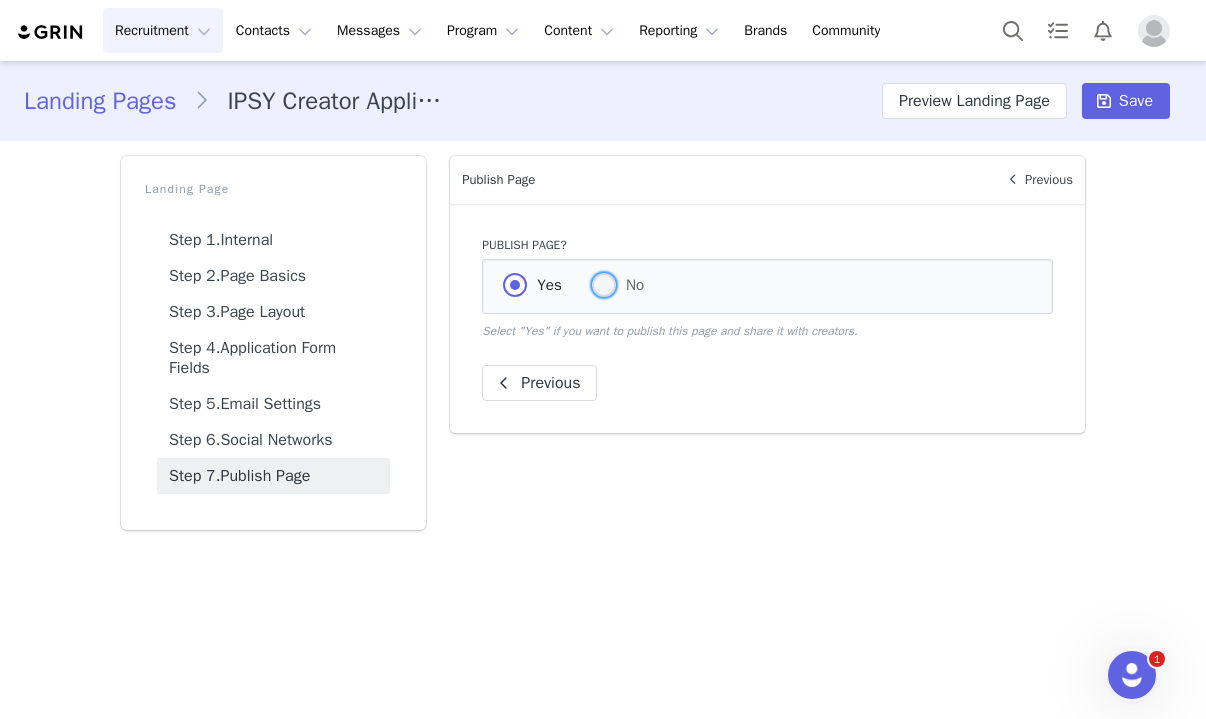 click at bounding box center [604, 285] 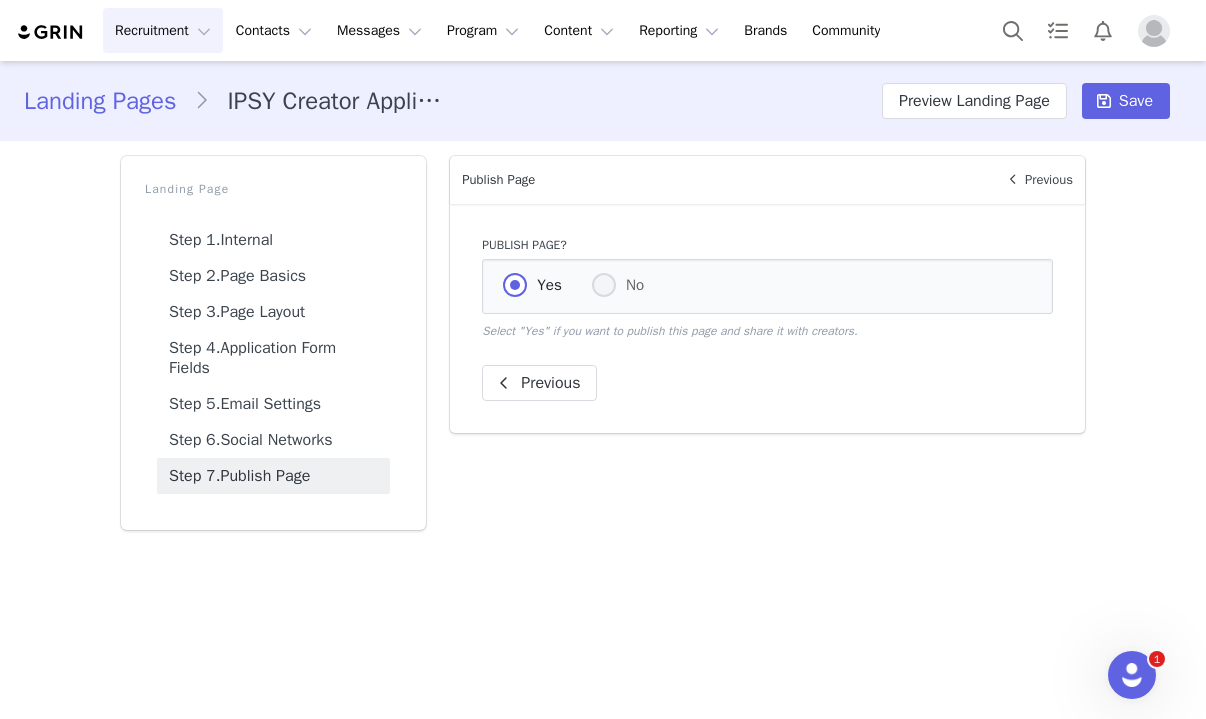 click on "No" at bounding box center [604, 286] 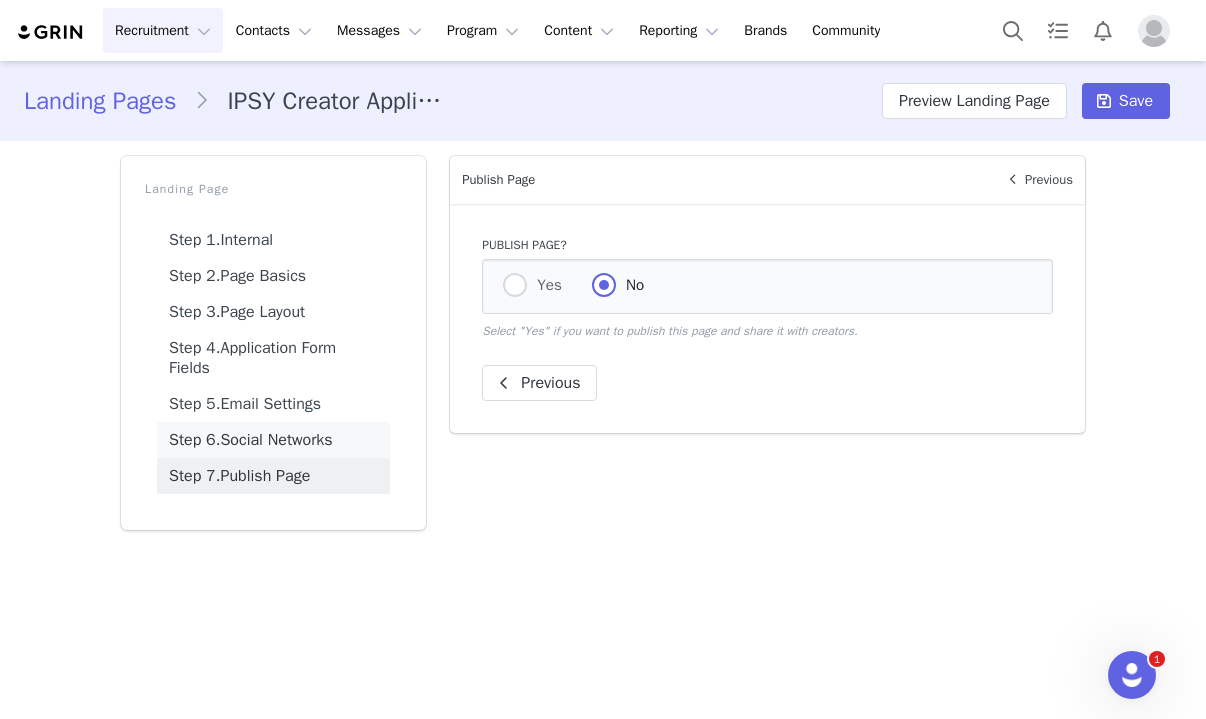 click on "Step 6.  Social Networks" at bounding box center (273, 440) 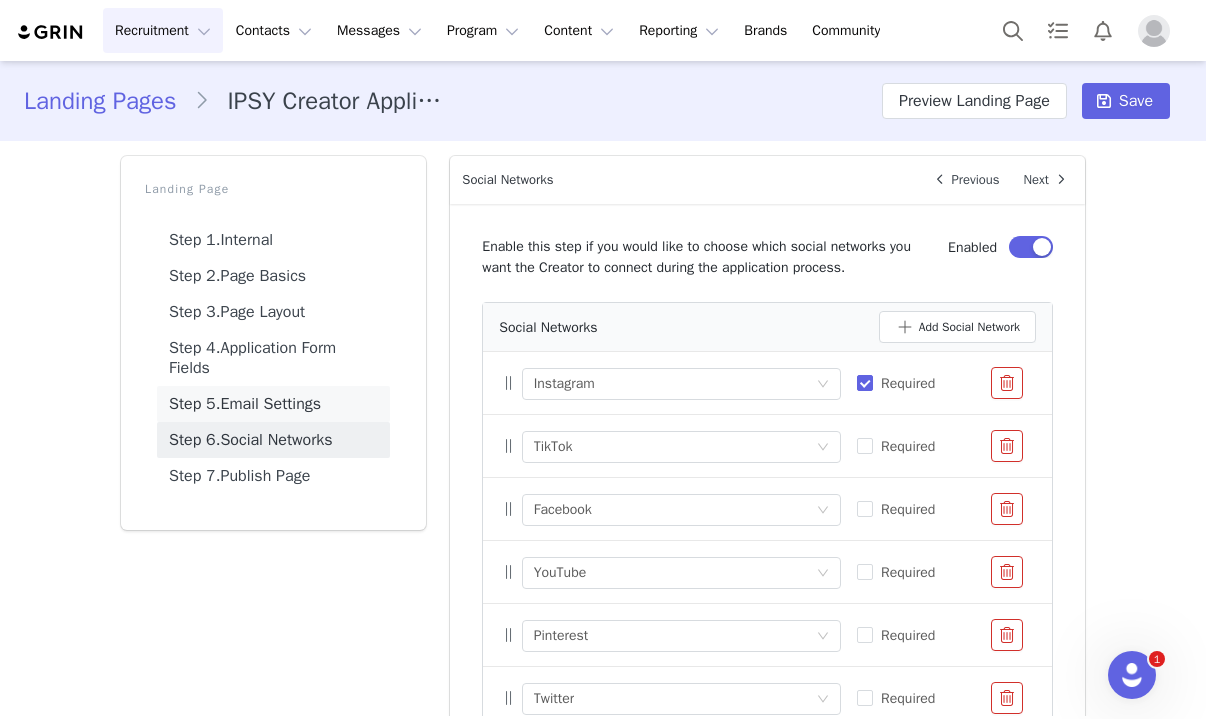 click on "Step 5." at bounding box center (194, 404) 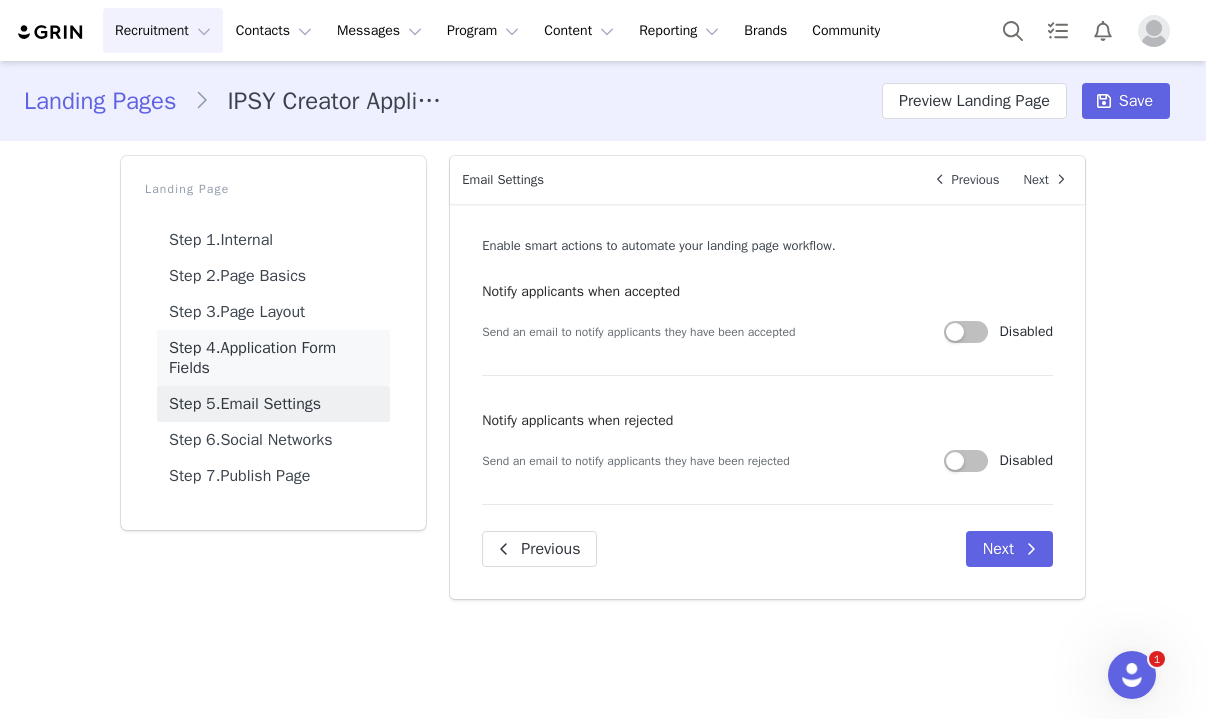 click on "Step 4.  Application Form Fields" at bounding box center (273, 358) 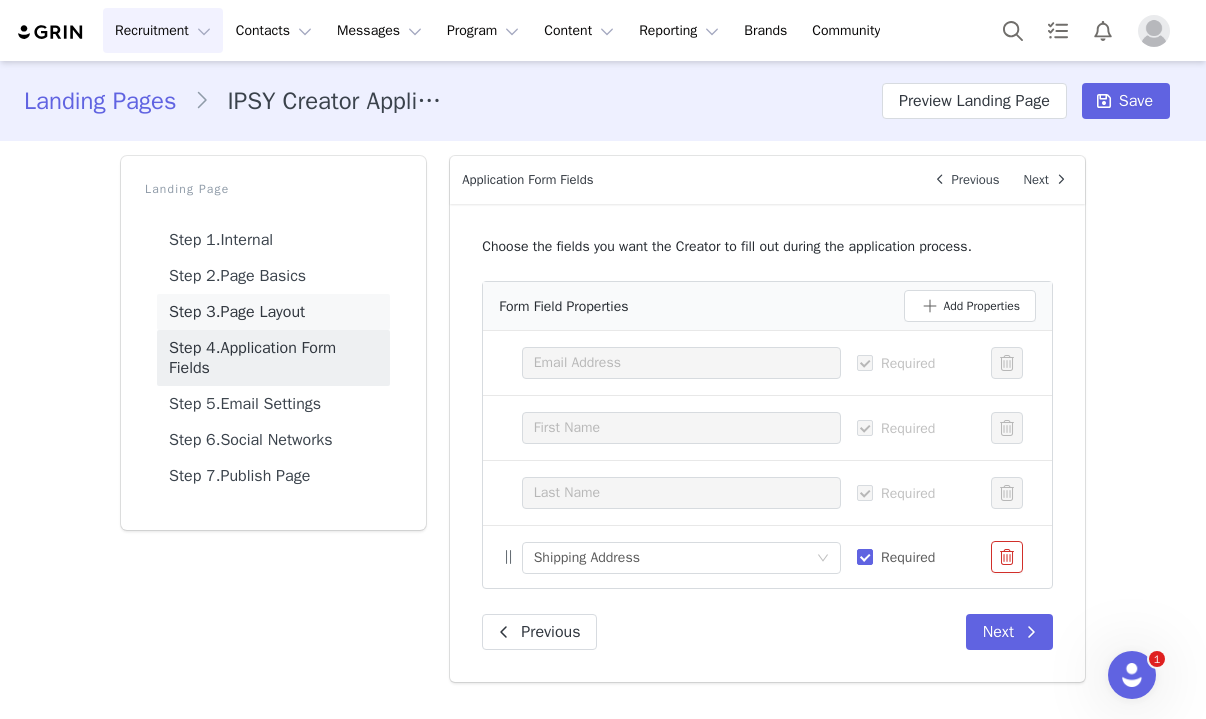 click on "Step 3.  Page Layout" at bounding box center [273, 312] 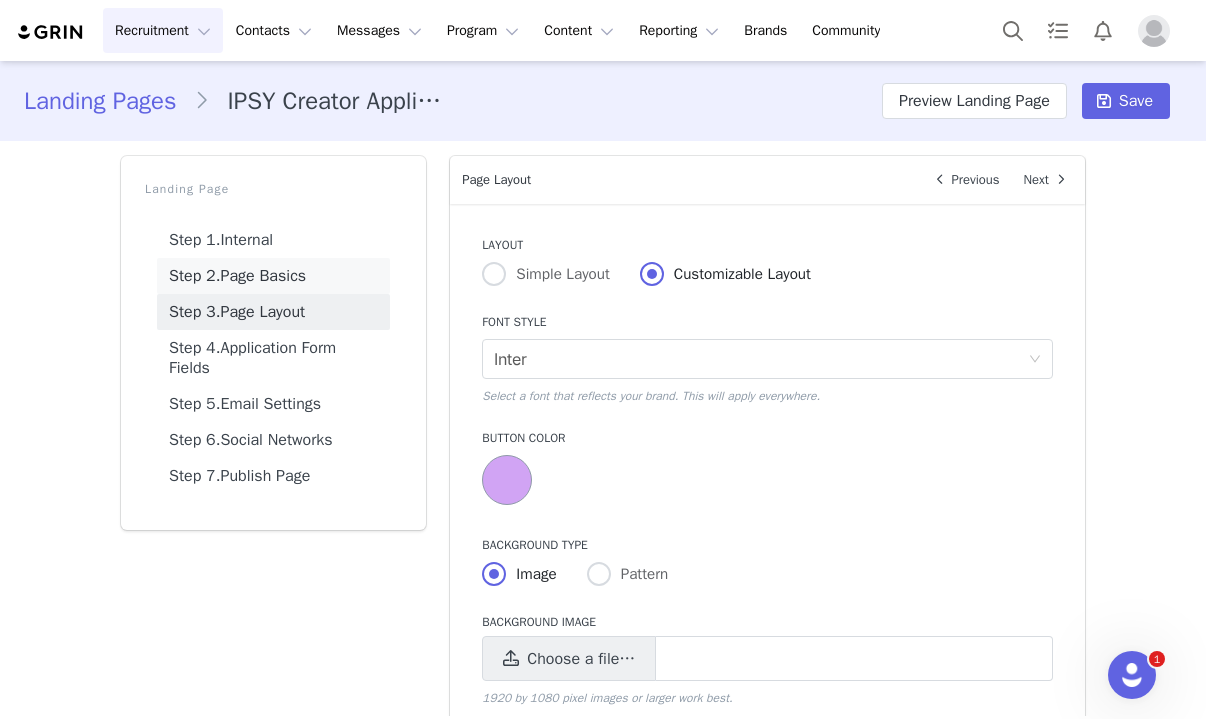 click on "Step 2.  Page Basics" at bounding box center [273, 276] 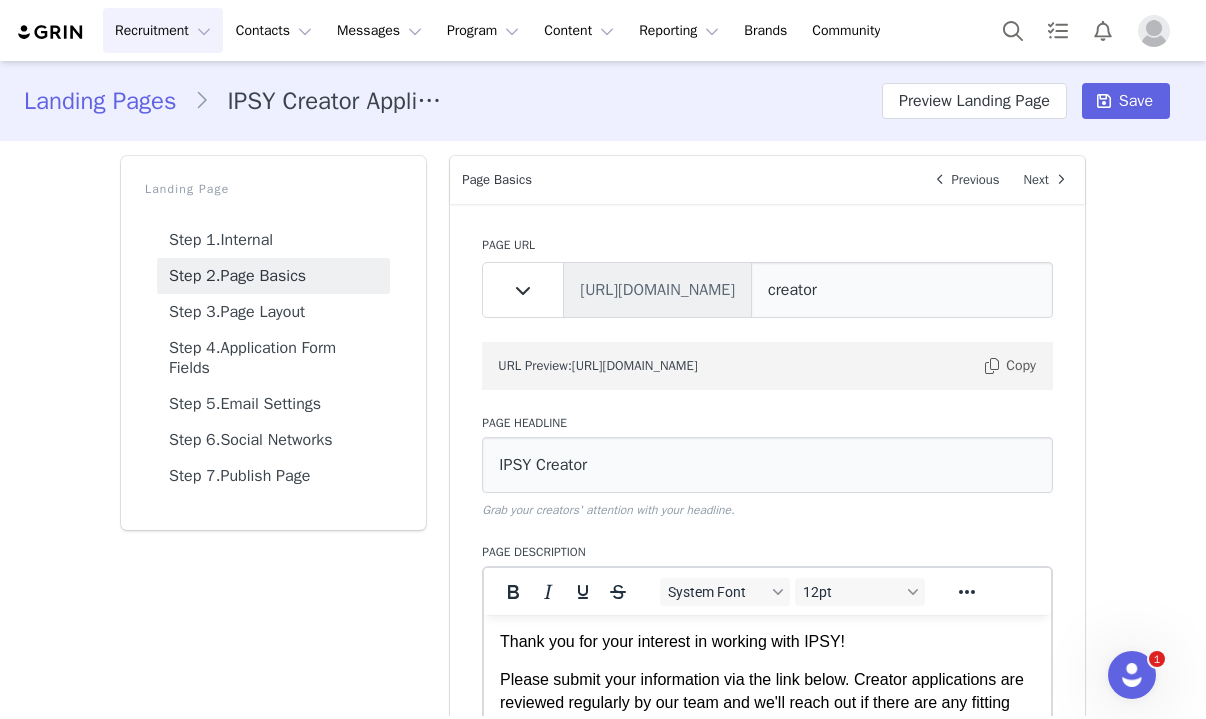 click on "Step 2.  Page Basics" at bounding box center (273, 276) 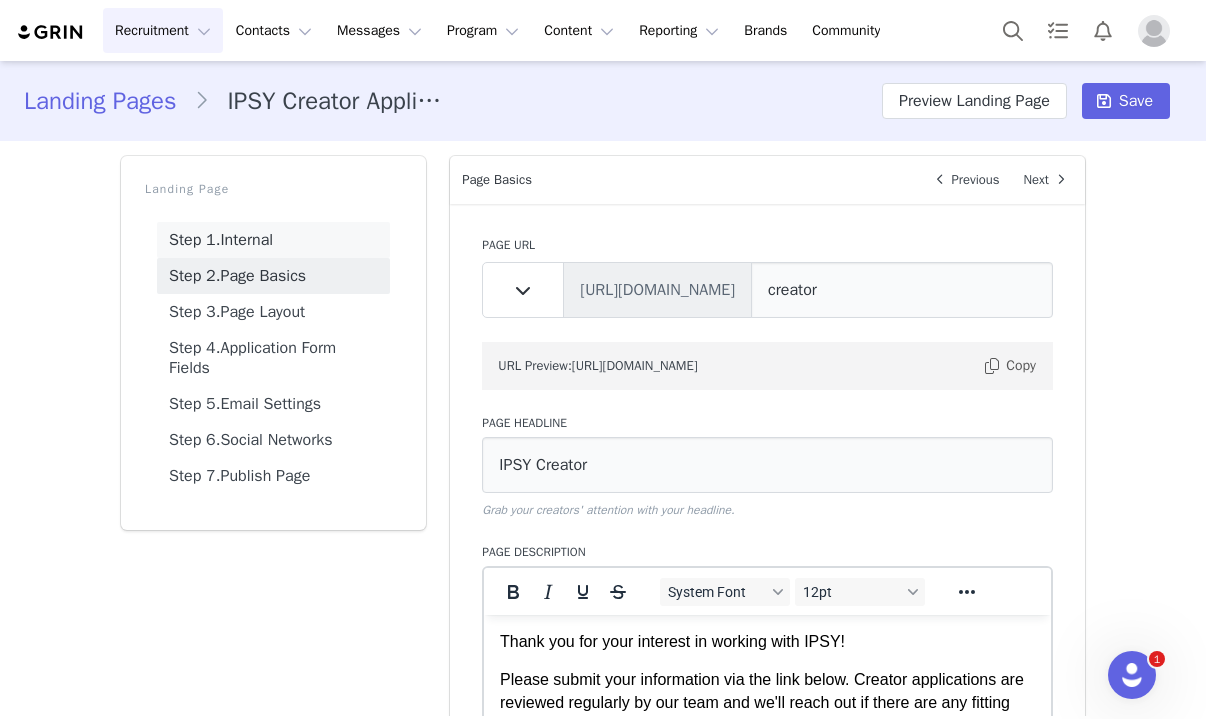 click on "Step 1.  Internal" at bounding box center (273, 240) 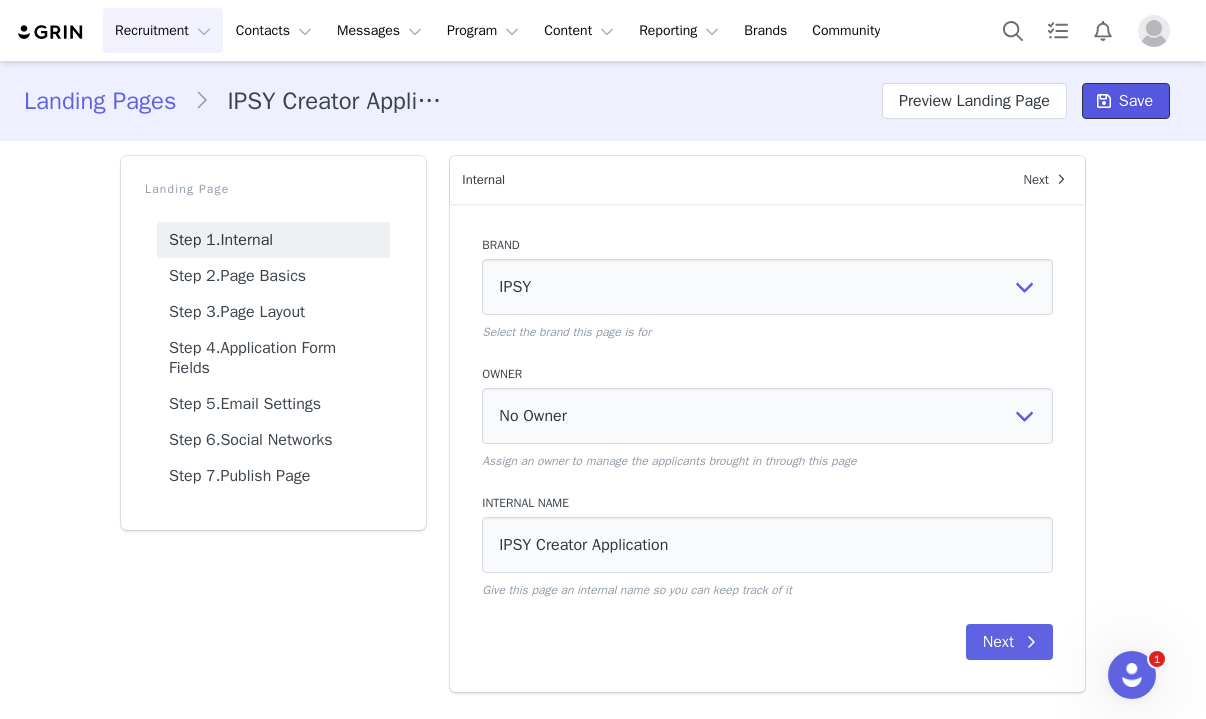 click on "Save" at bounding box center [1136, 101] 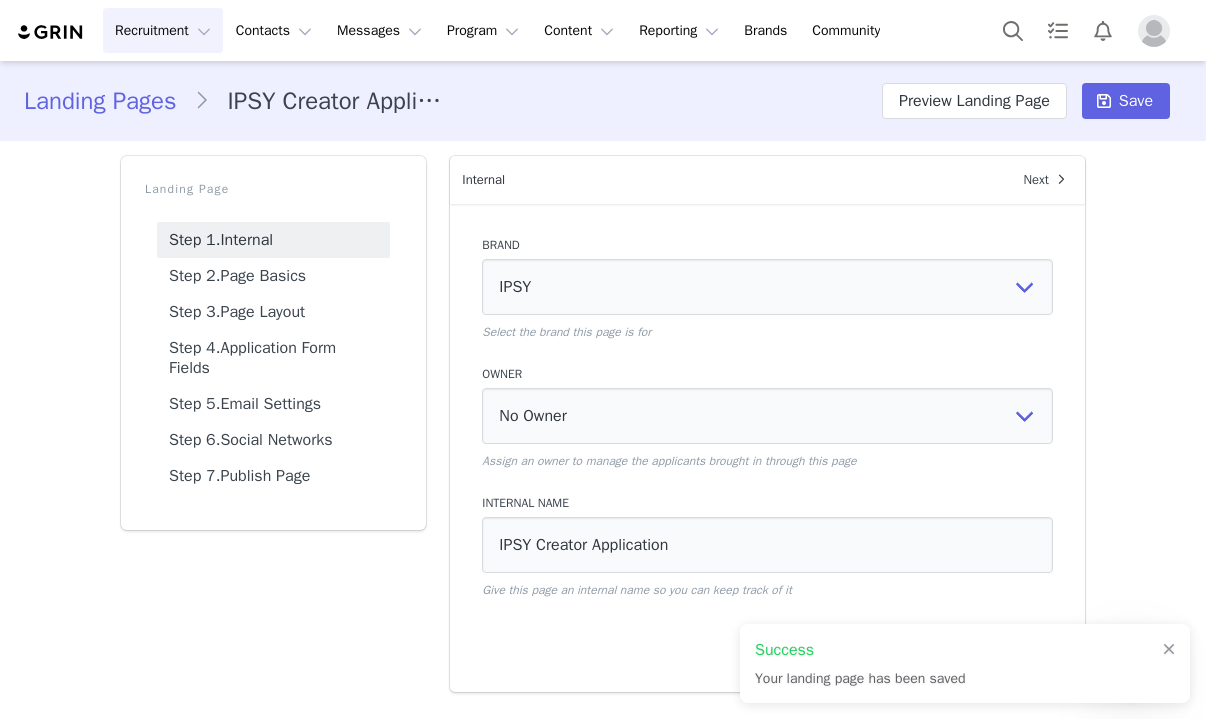 click on "Landing Pages" at bounding box center [109, 101] 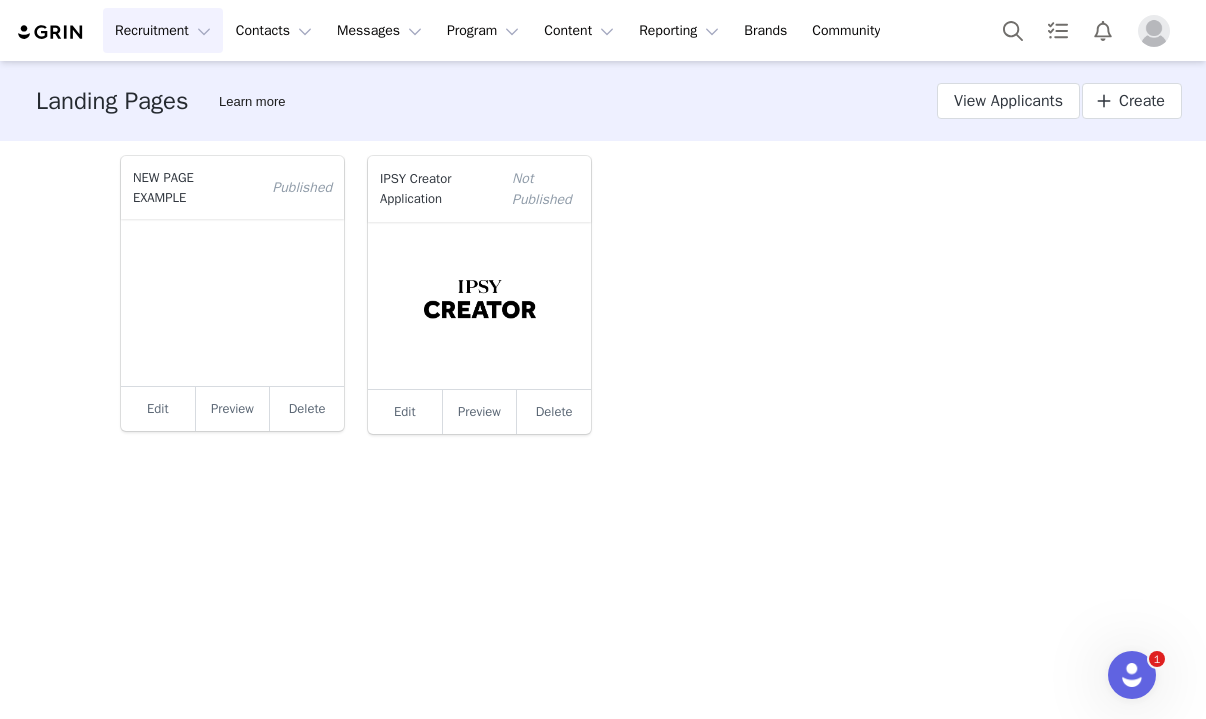 click on "Edit" at bounding box center [158, 409] 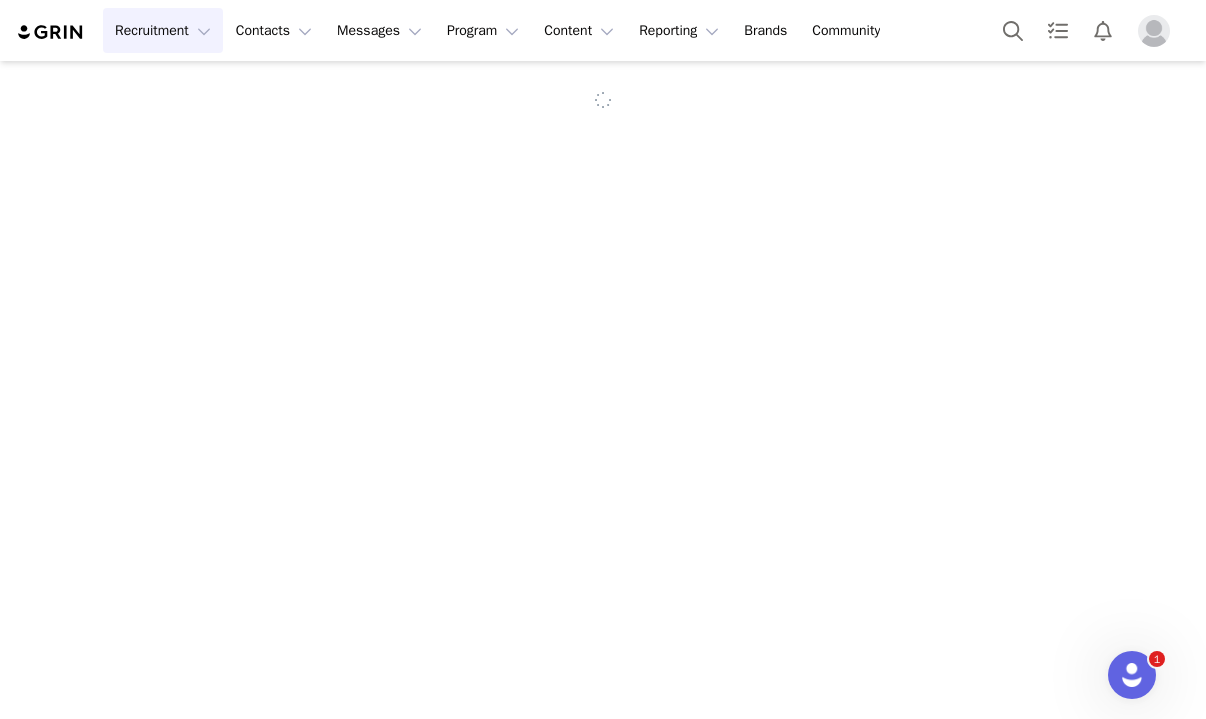 scroll, scrollTop: 0, scrollLeft: 0, axis: both 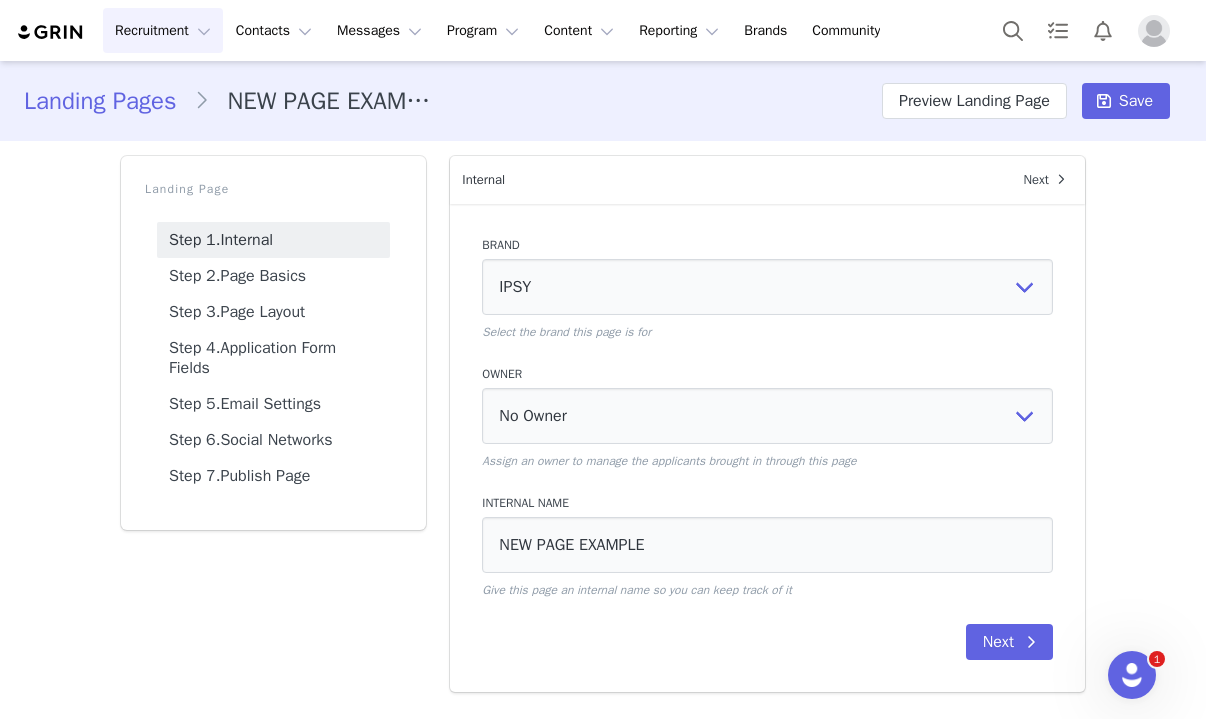 click on "Landing Pages" at bounding box center (109, 101) 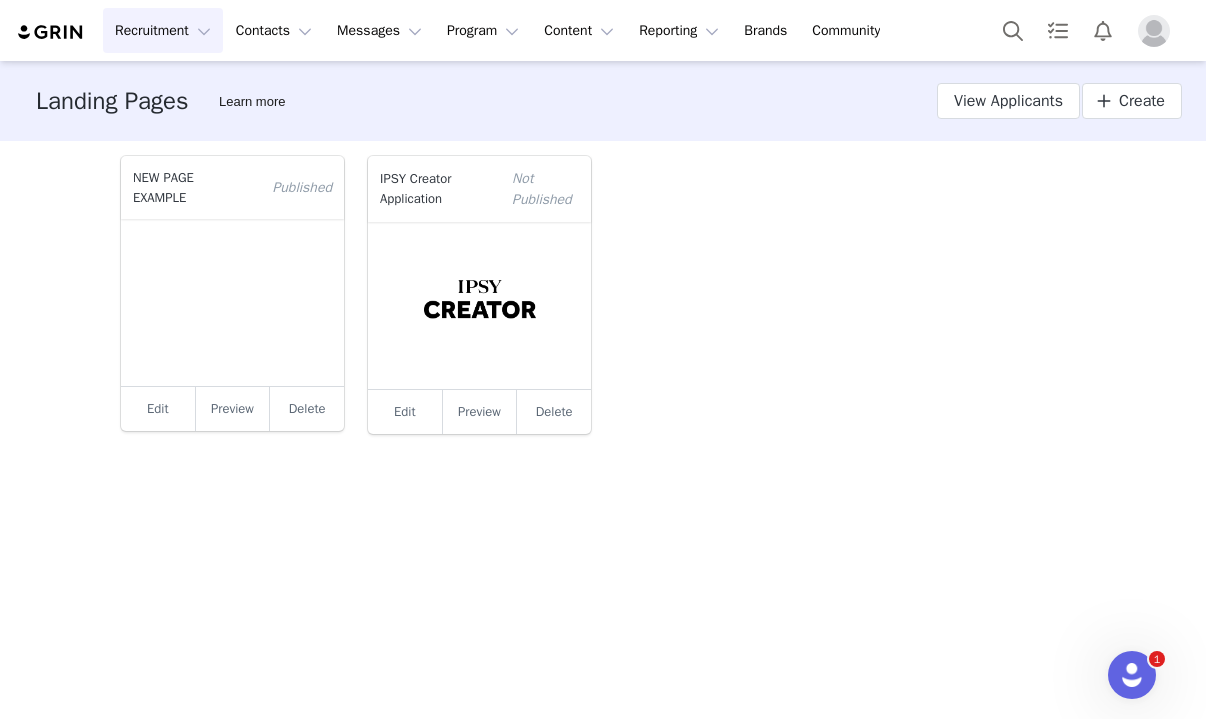click at bounding box center [232, 302] 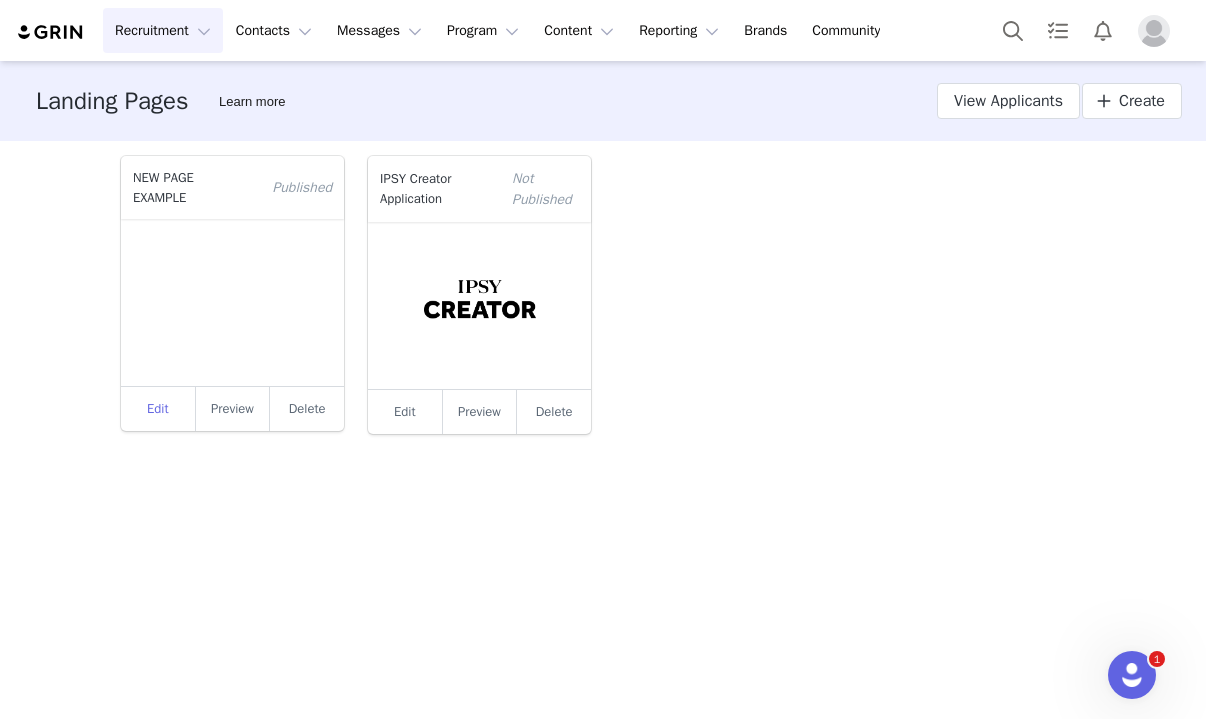 click on "Edit" at bounding box center (158, 409) 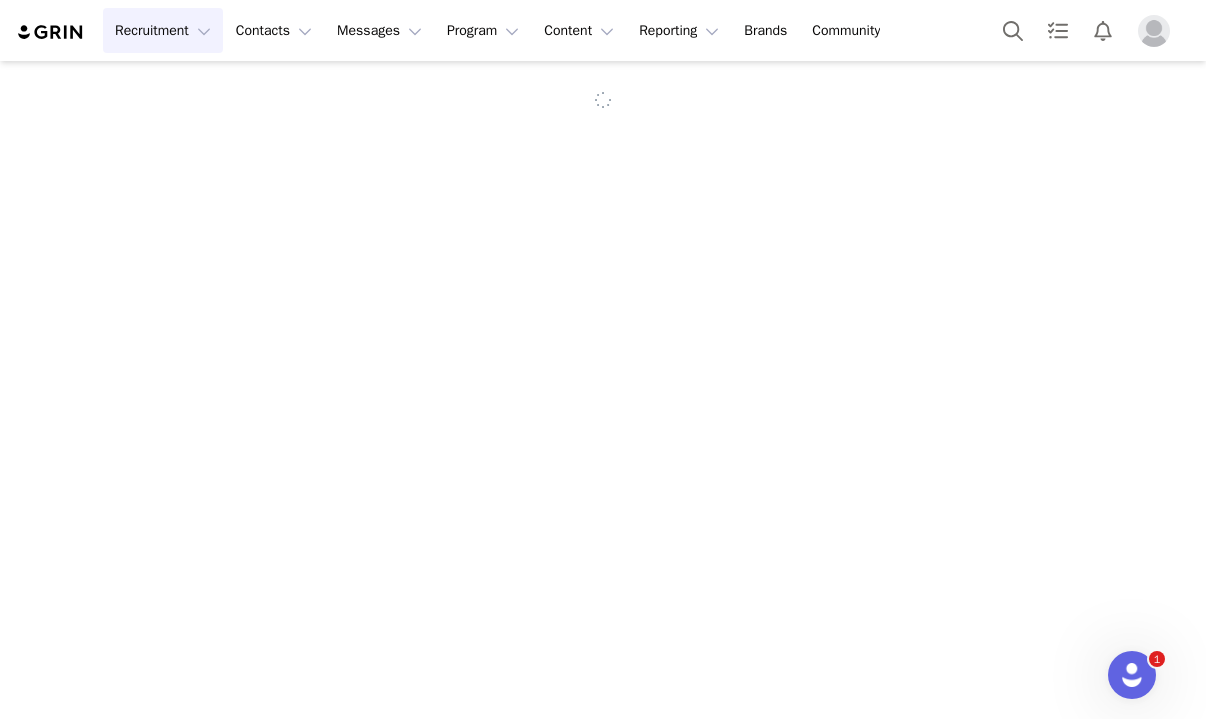 scroll, scrollTop: 0, scrollLeft: 0, axis: both 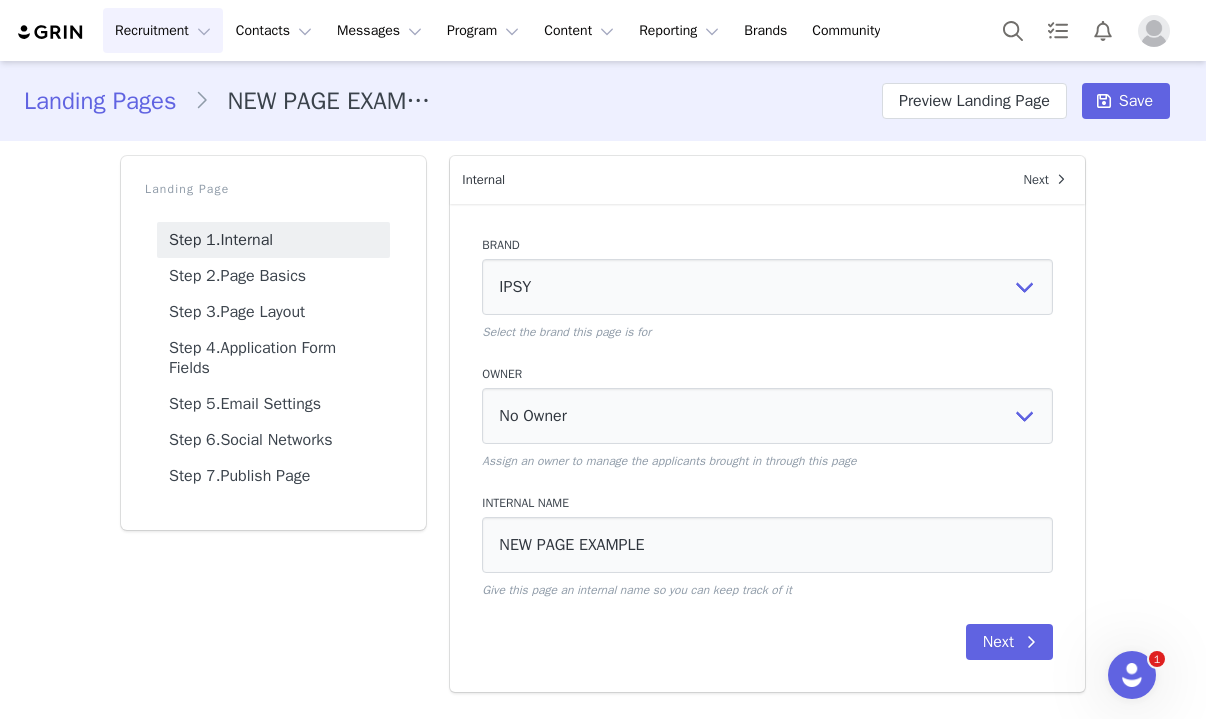 click on "Owner" at bounding box center (767, 374) 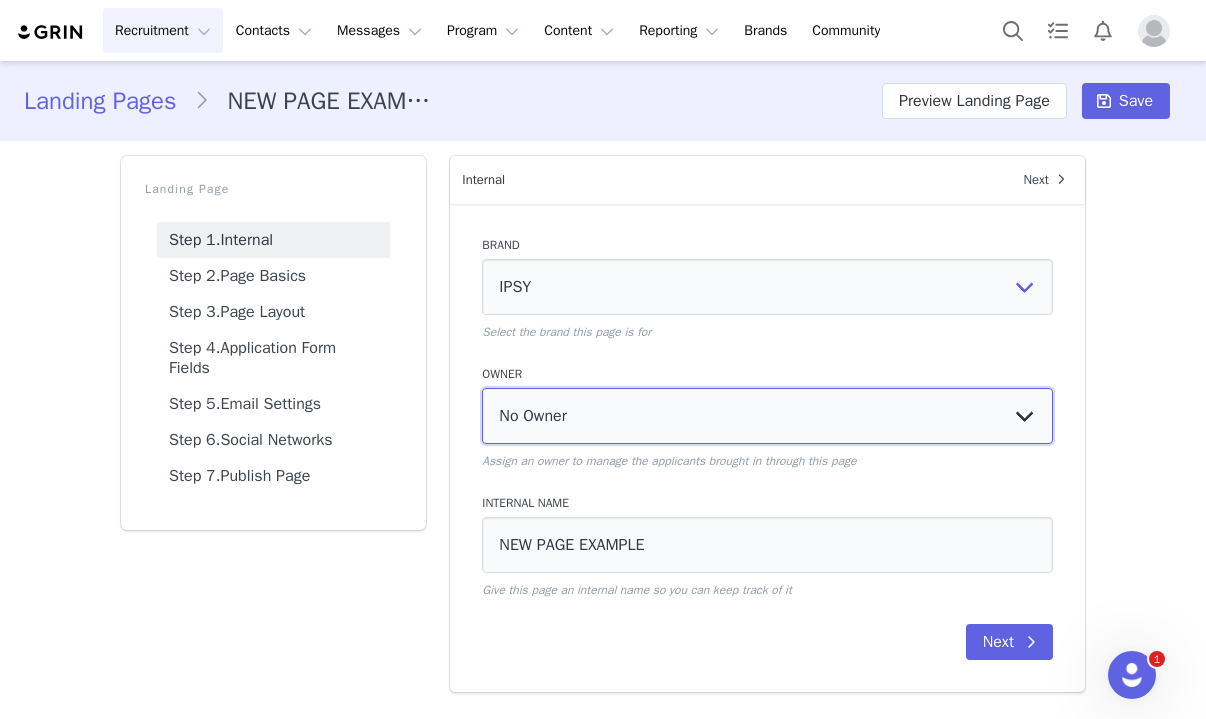 click on "No Owner  [PERSON_NAME]   Finance Team   [PERSON_NAME]   IPSY Creator Team   [PERSON_NAME]   [PERSON_NAME]   [PERSON_NAME]   [PERSON_NAME]   [PERSON_NAME]   [PERSON_NAME]   [PERSON_NAME]" at bounding box center (767, 416) 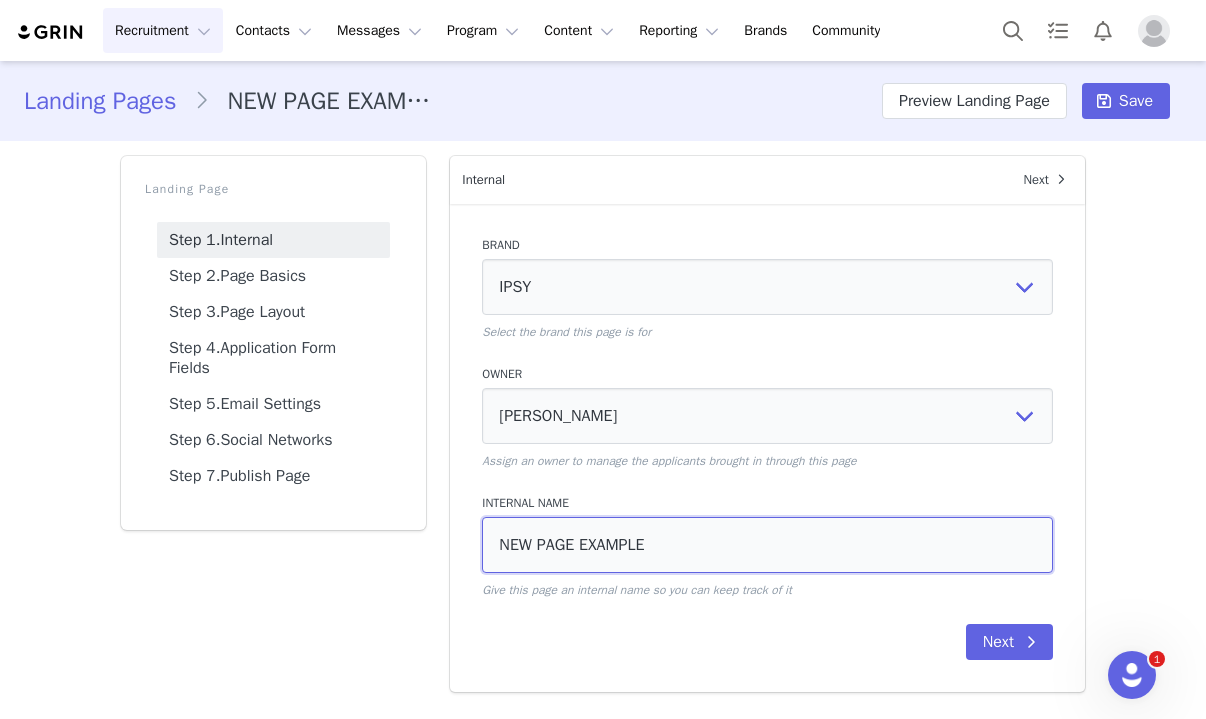 click on "NEW PAGE EXAMPLE" at bounding box center (767, 545) 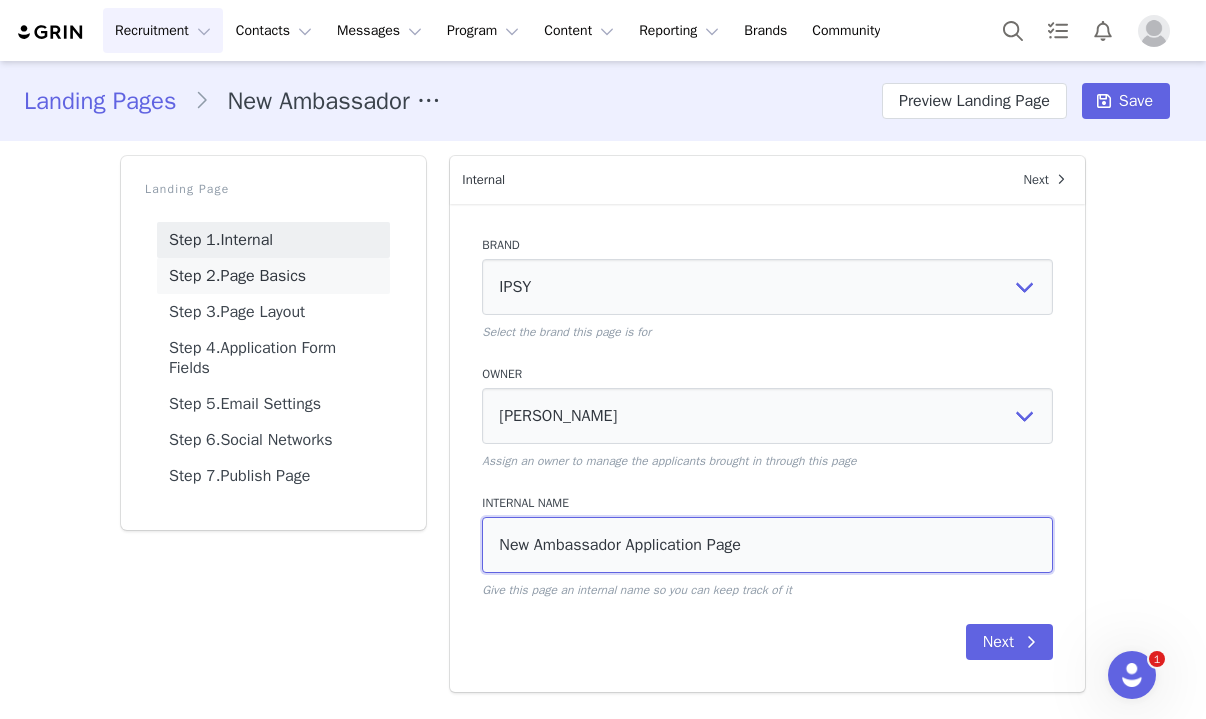 type on "New Ambassador Application Page" 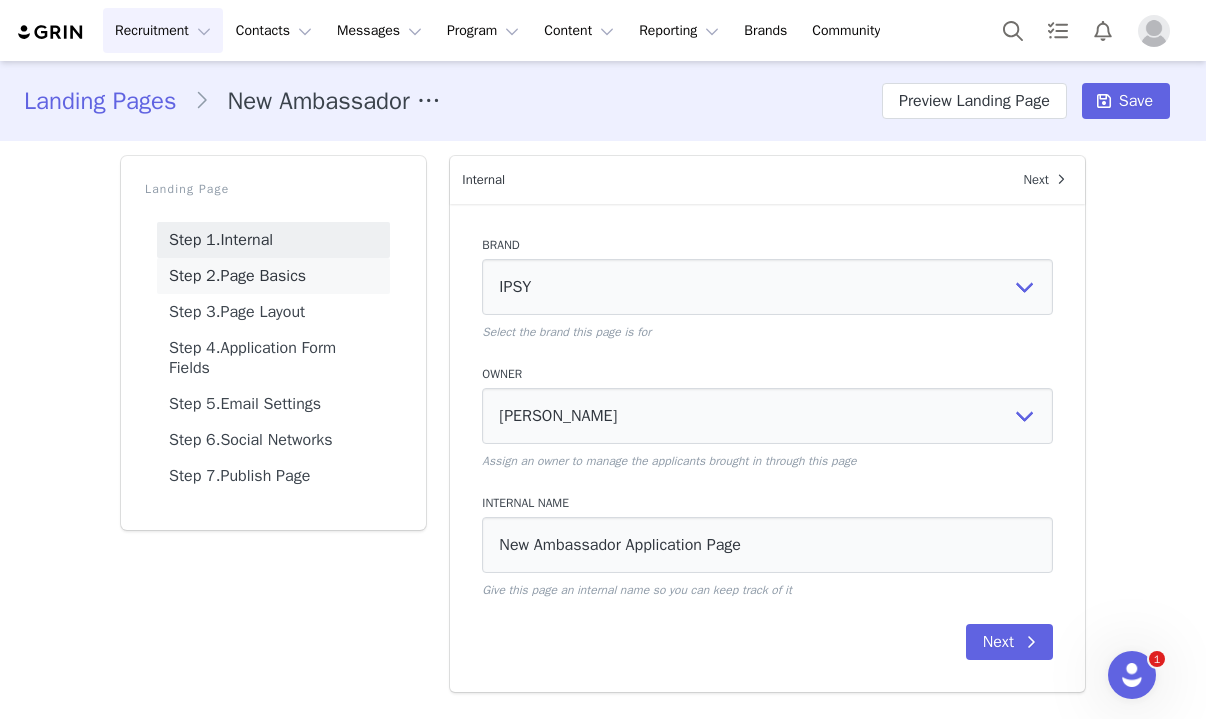 click on "Step 2.  Page Basics" at bounding box center (273, 276) 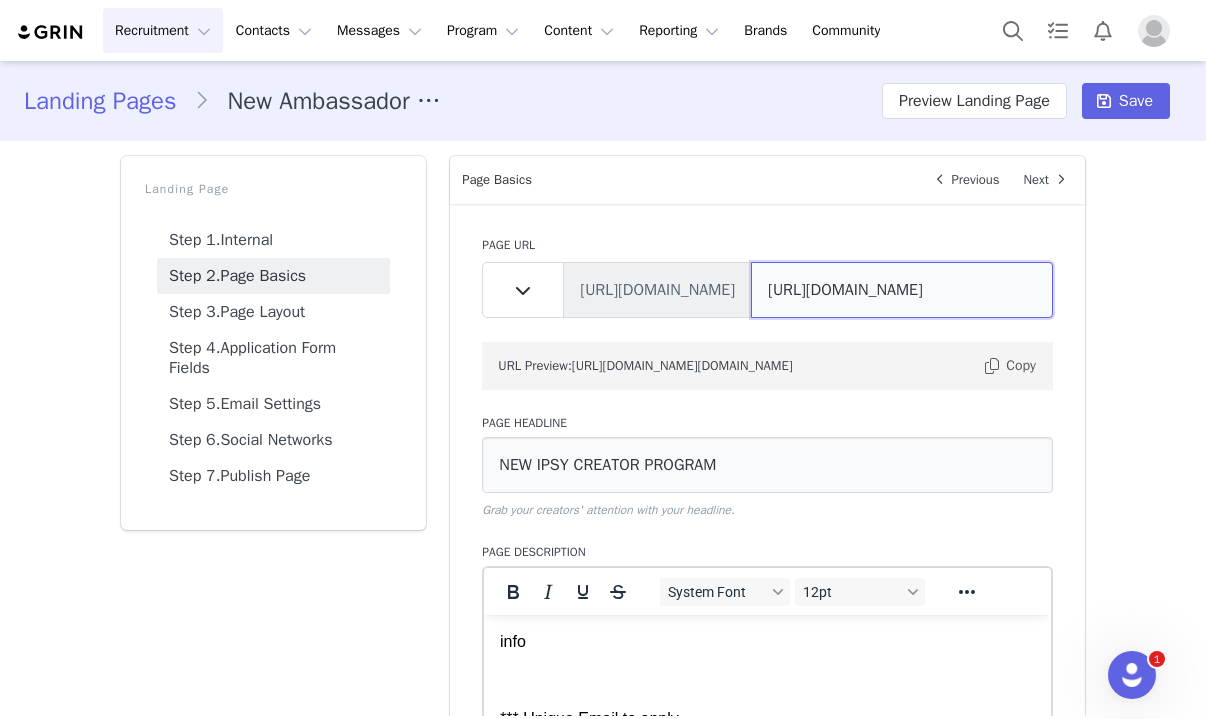 click on "[URL][DOMAIN_NAME]" at bounding box center (902, 290) 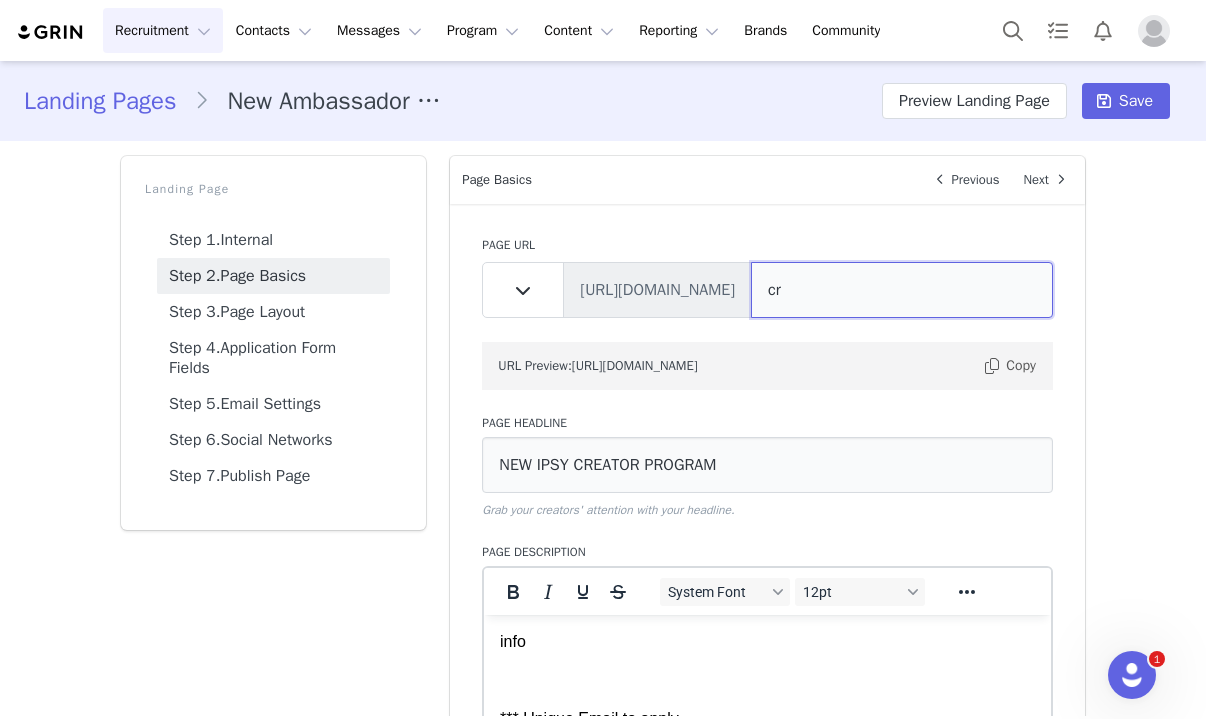 type on "c" 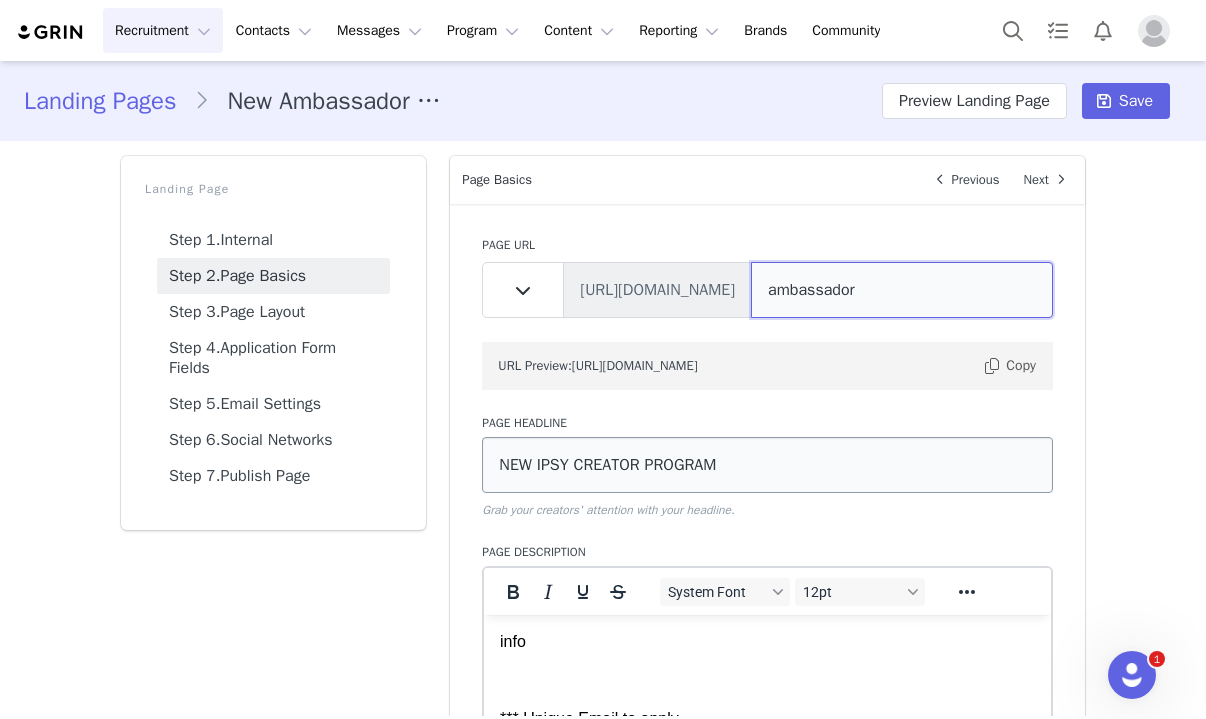 type on "ambassador" 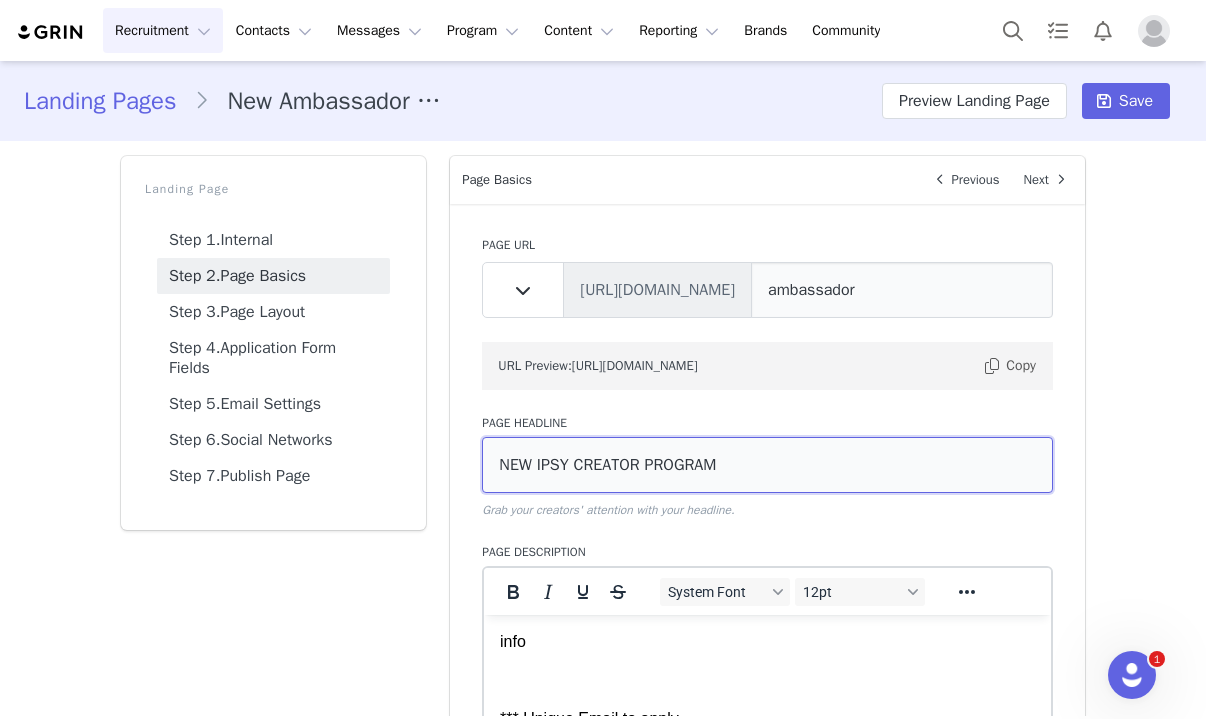 click on "NEW IPSY CREATOR PROGRAM" at bounding box center (767, 465) 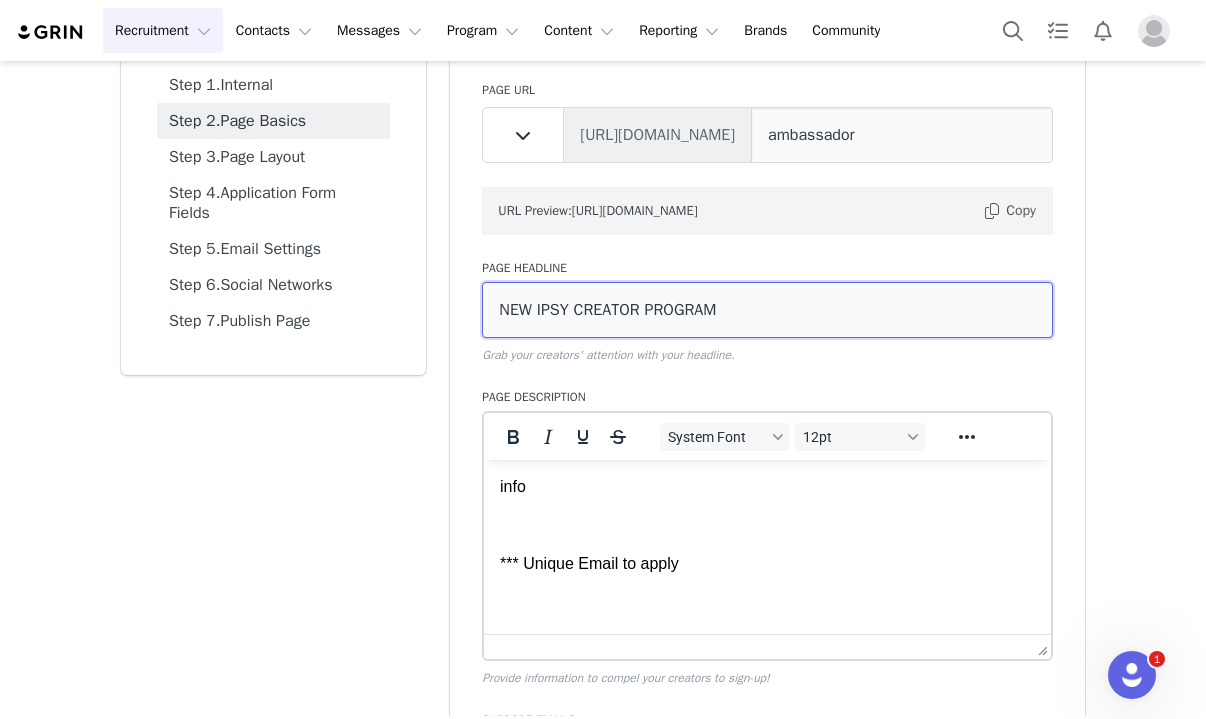scroll, scrollTop: 154, scrollLeft: 0, axis: vertical 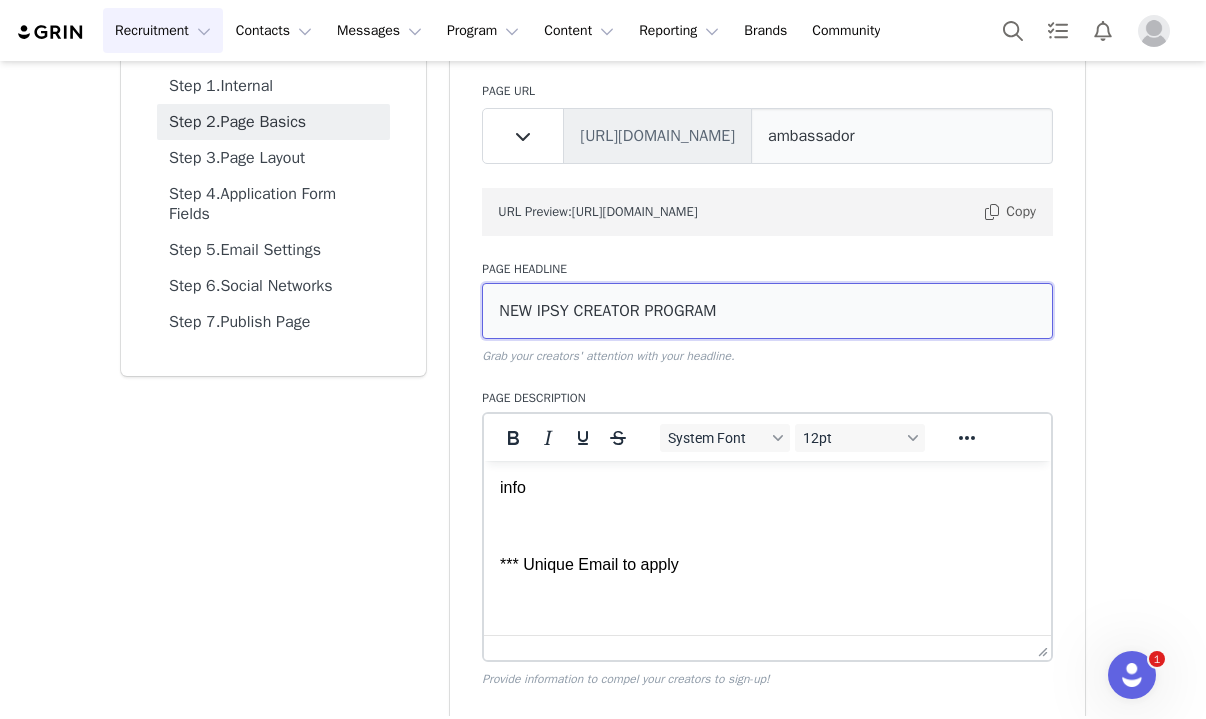 click on "NEW IPSY CREATOR PROGRAM" at bounding box center [767, 311] 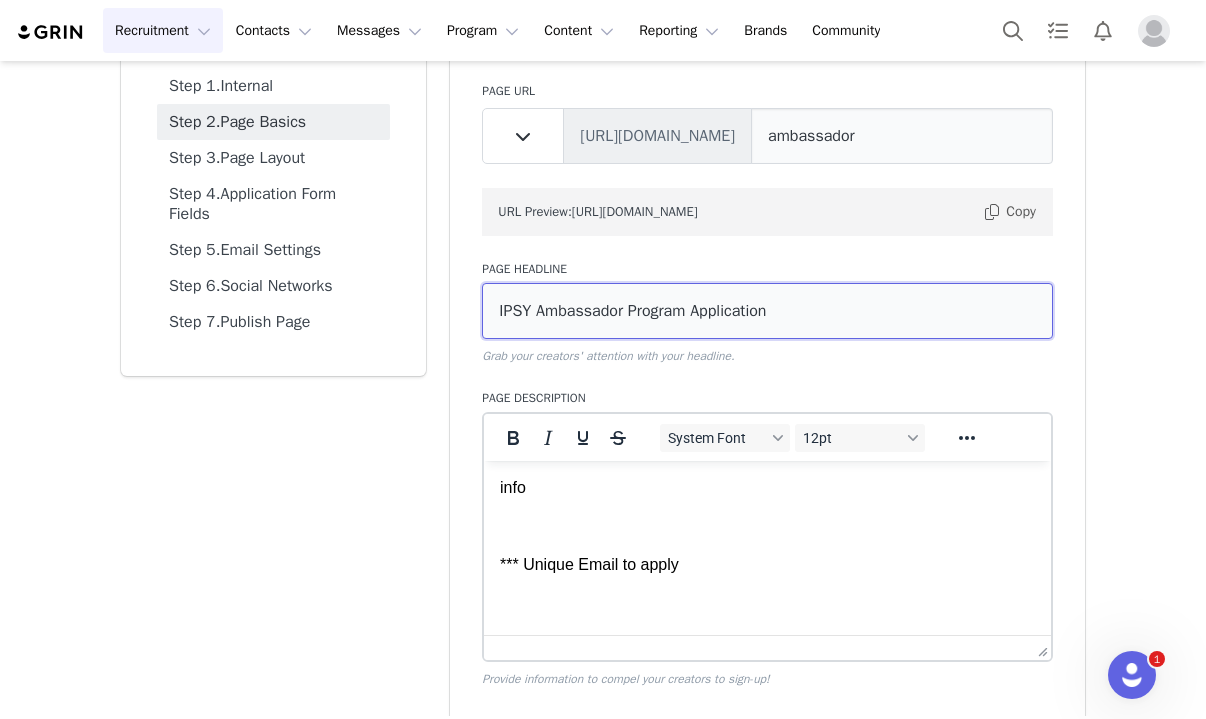 type on "IPSY Ambassador Program Application" 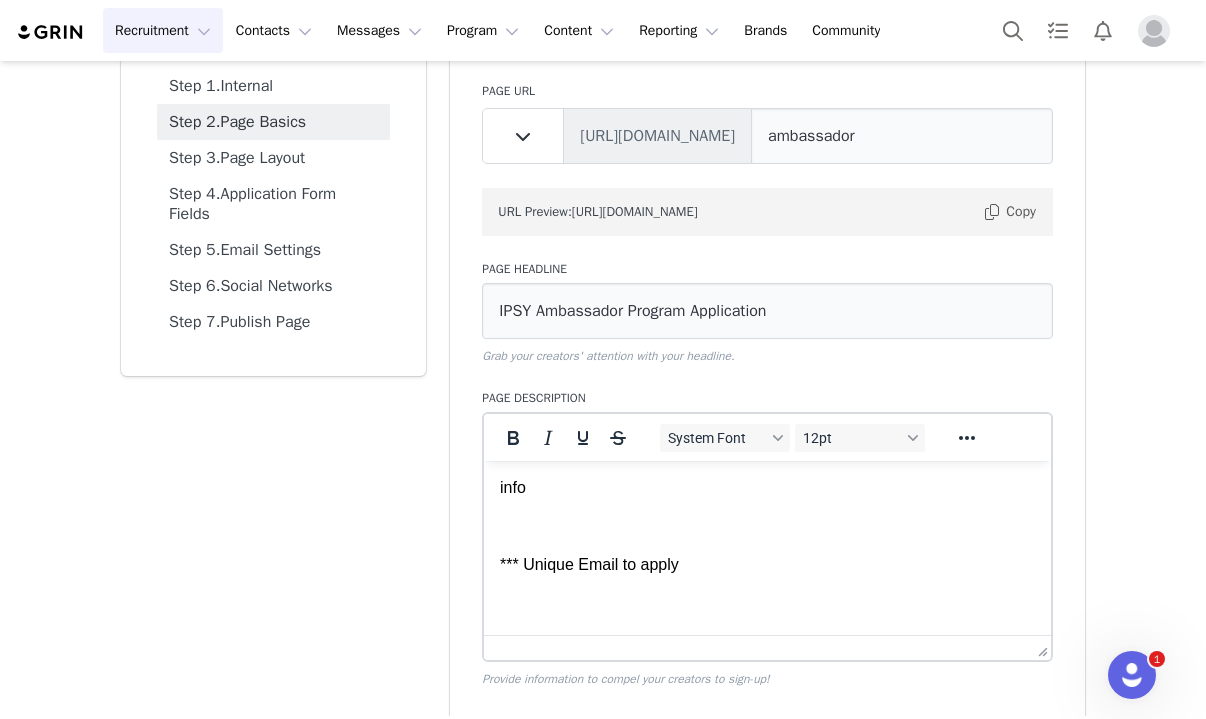 click at bounding box center (767, 526) 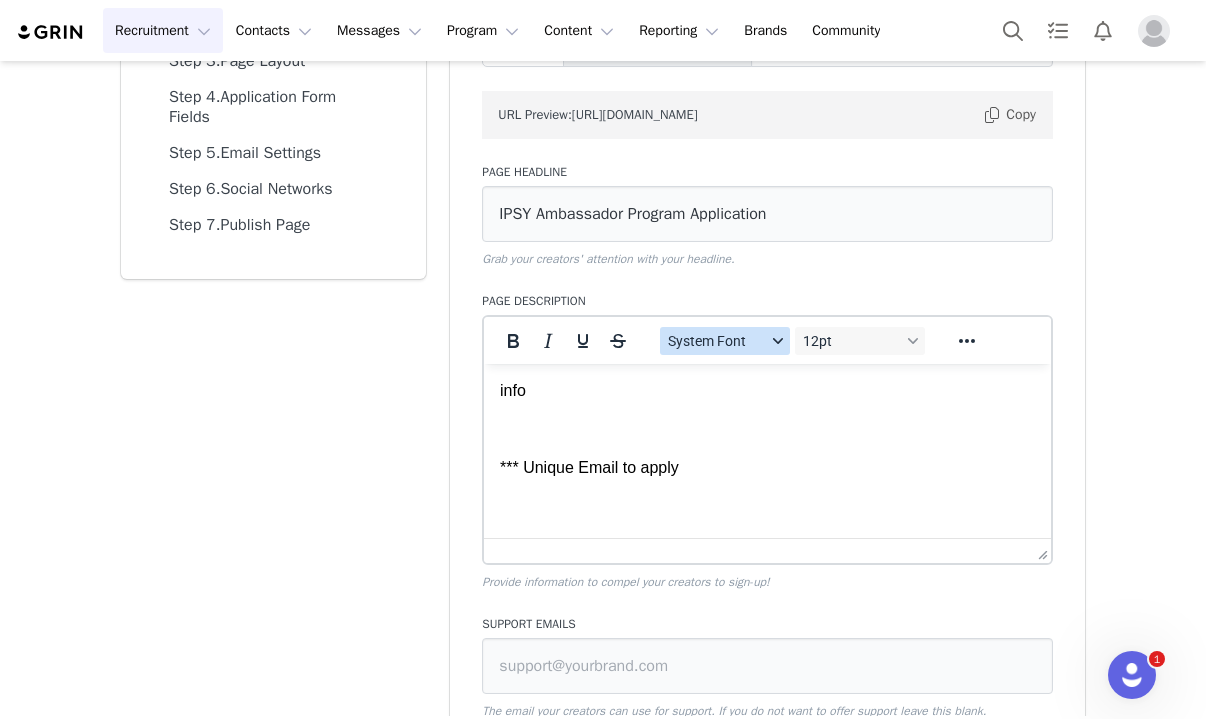 scroll, scrollTop: 283, scrollLeft: 0, axis: vertical 